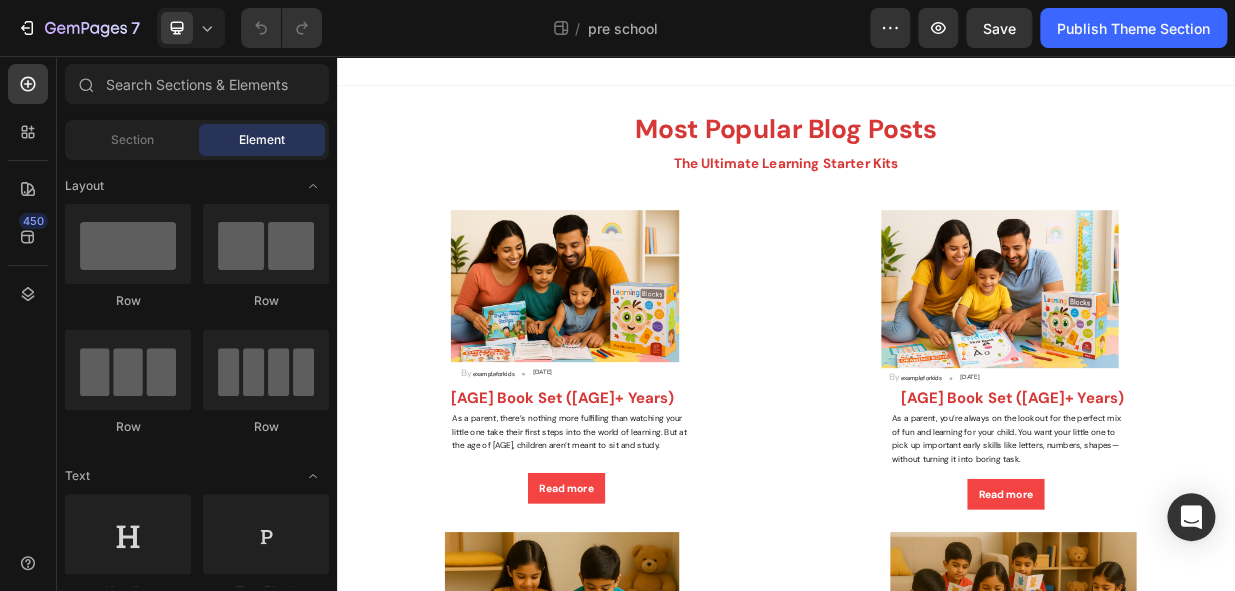 scroll, scrollTop: 0, scrollLeft: 0, axis: both 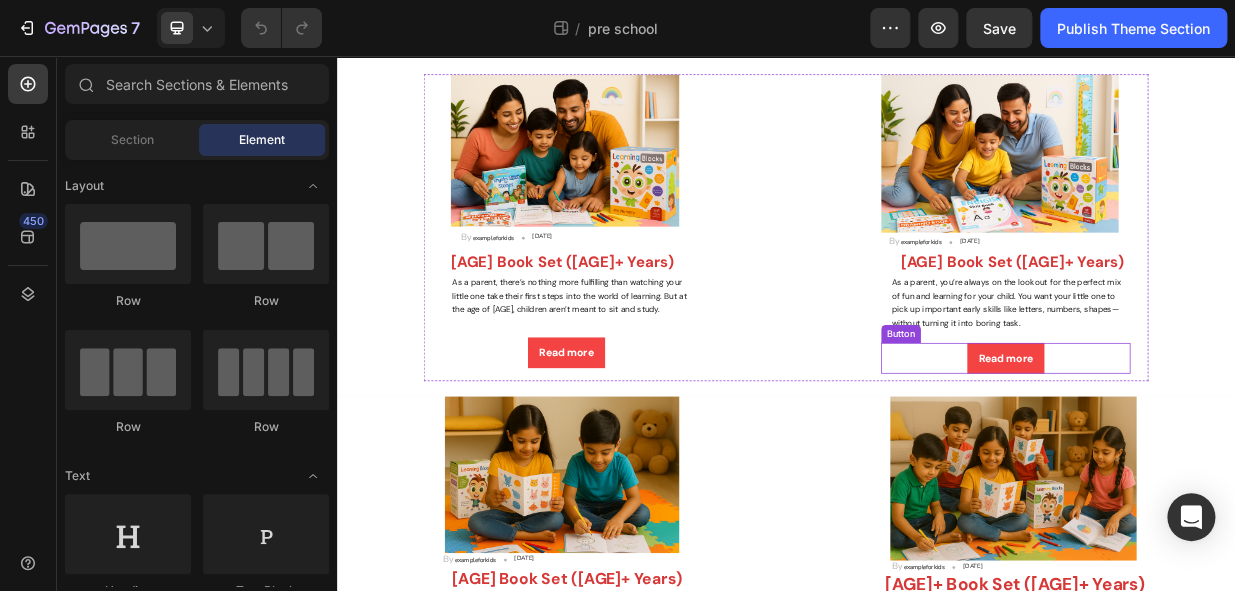 click on "Read more Button" at bounding box center (1230, 460) 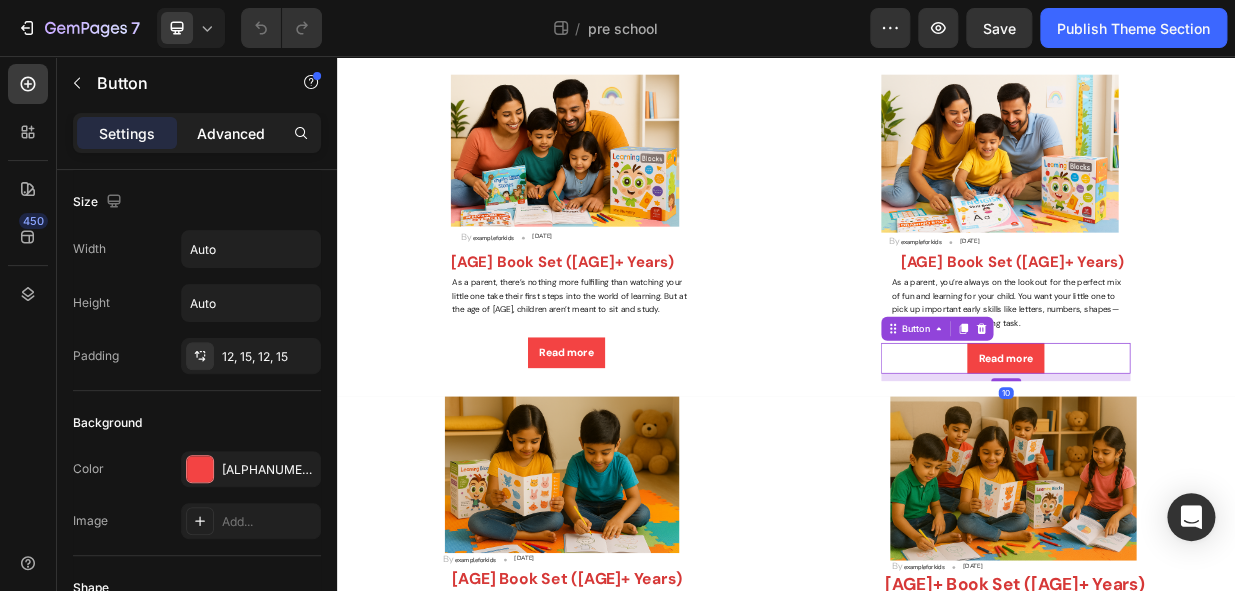 click on "Advanced" at bounding box center (231, 133) 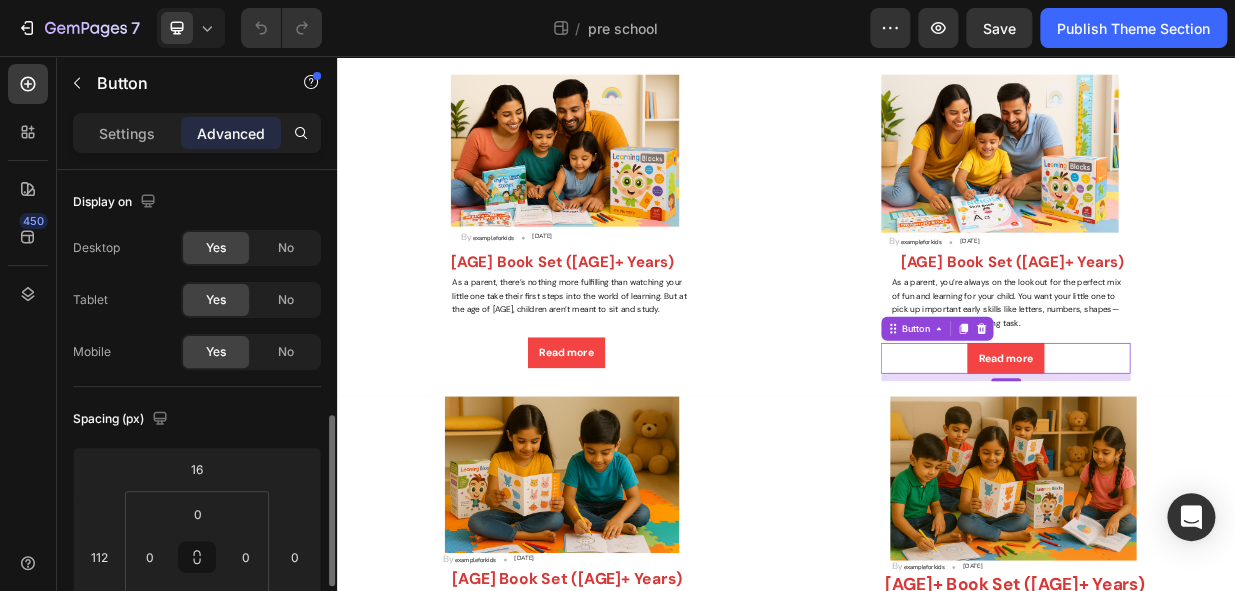scroll, scrollTop: 181, scrollLeft: 0, axis: vertical 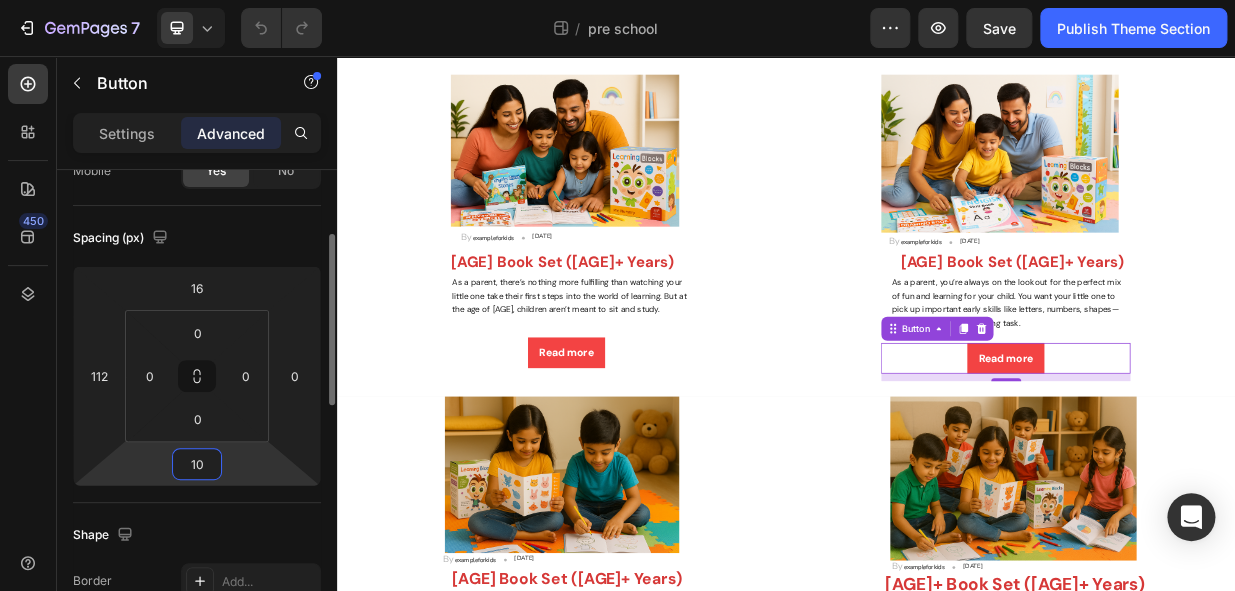 click on "10" at bounding box center [197, 464] 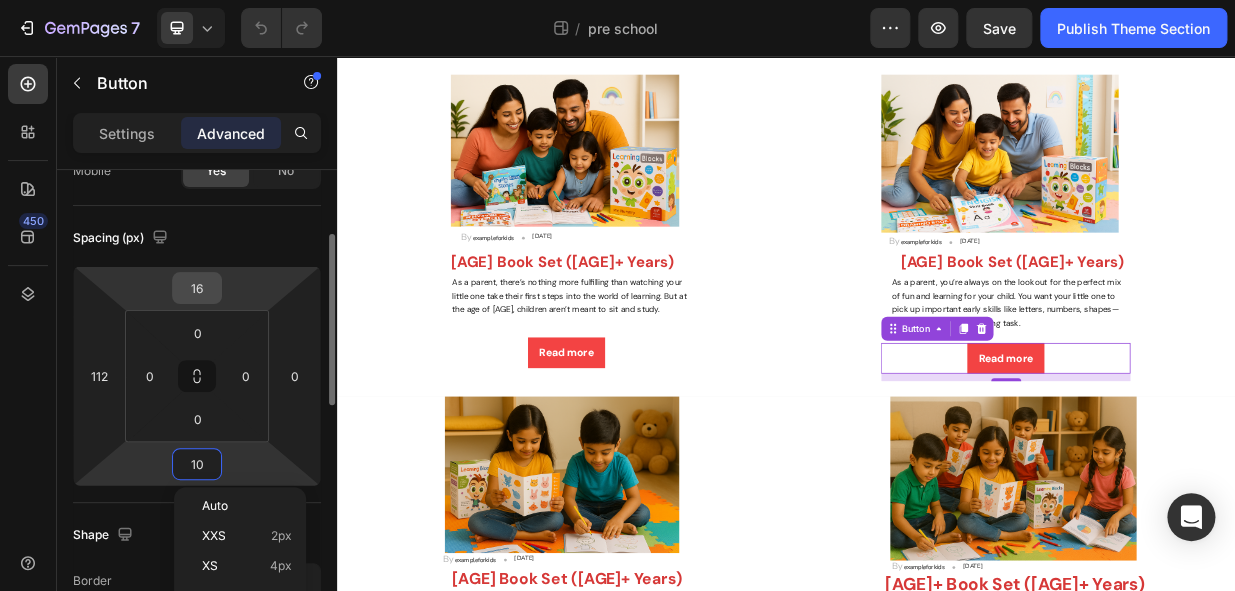click on "16" at bounding box center (197, 288) 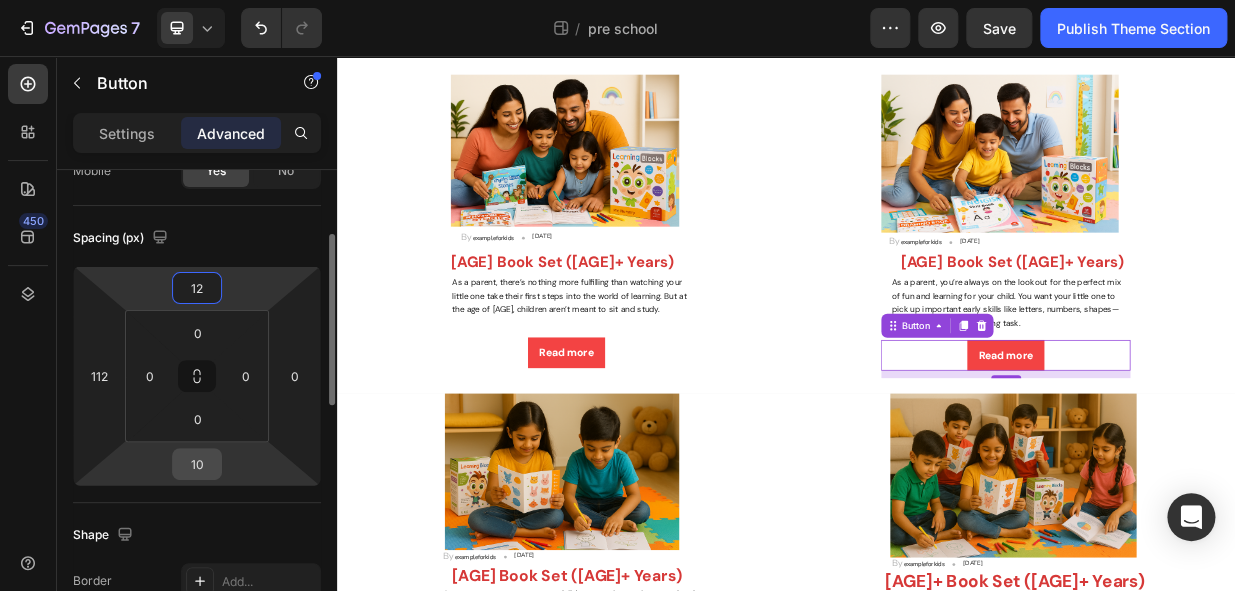 type on "12" 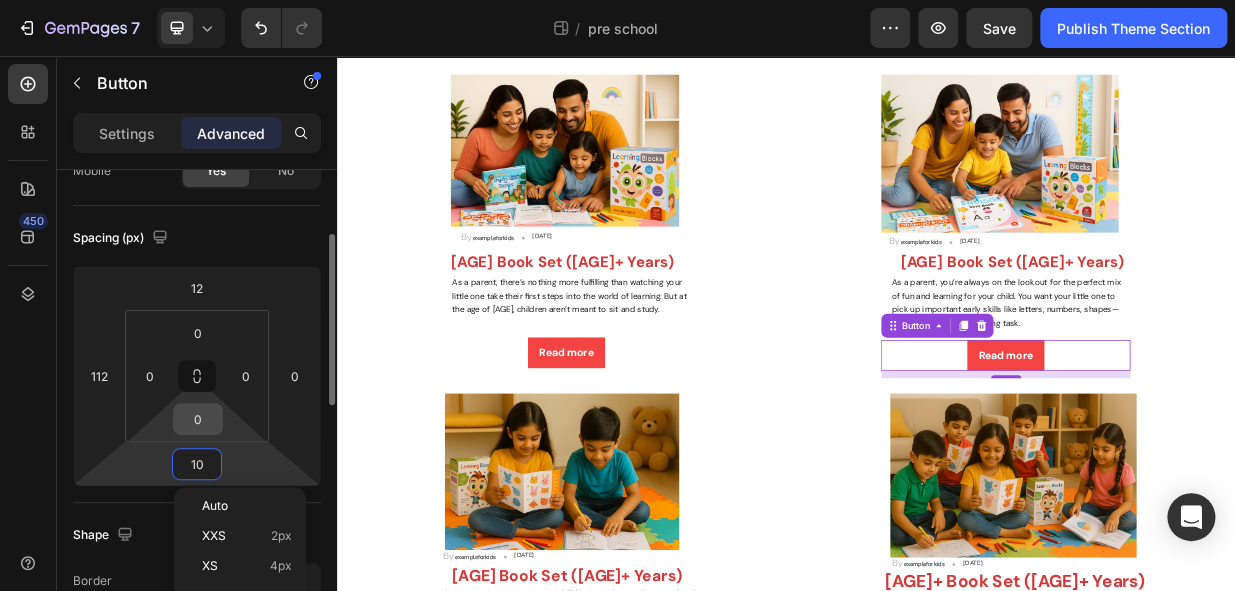 click on "0" at bounding box center [198, 419] 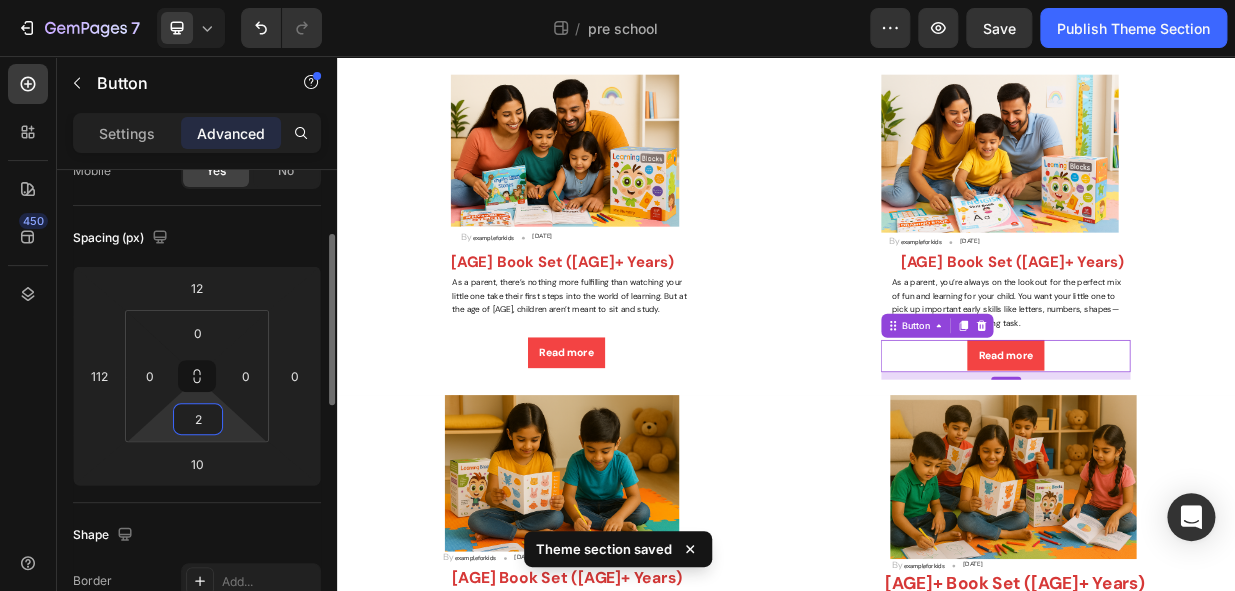 drag, startPoint x: 212, startPoint y: 418, endPoint x: 178, endPoint y: 419, distance: 34.0147 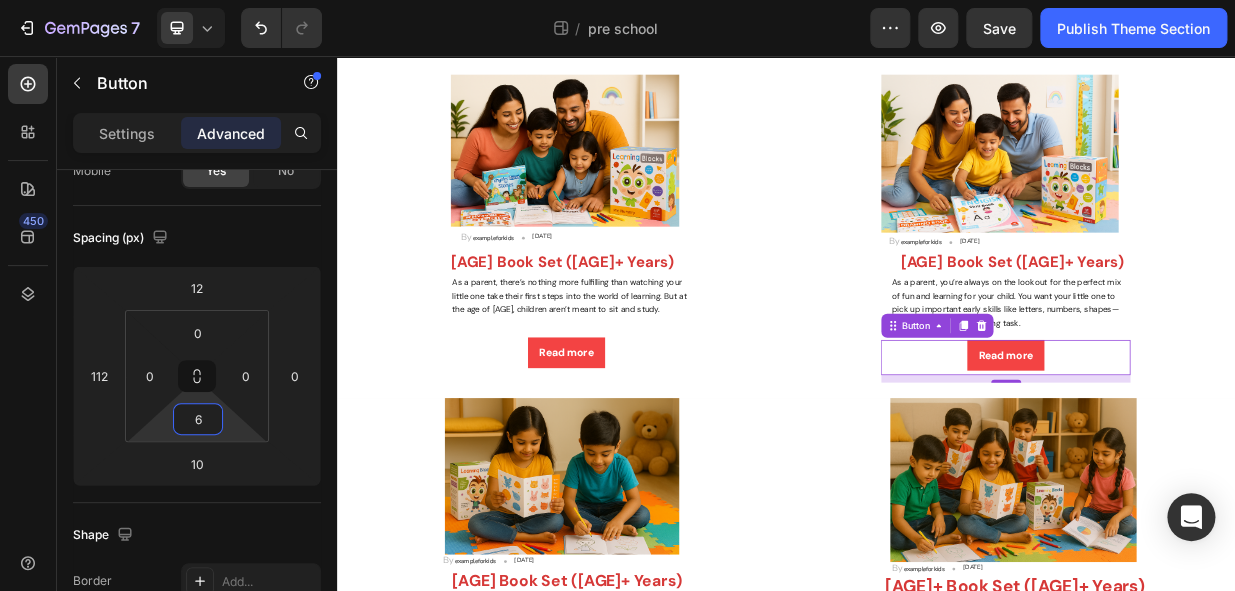 click on "Read more Button   10" at bounding box center (1230, 459) 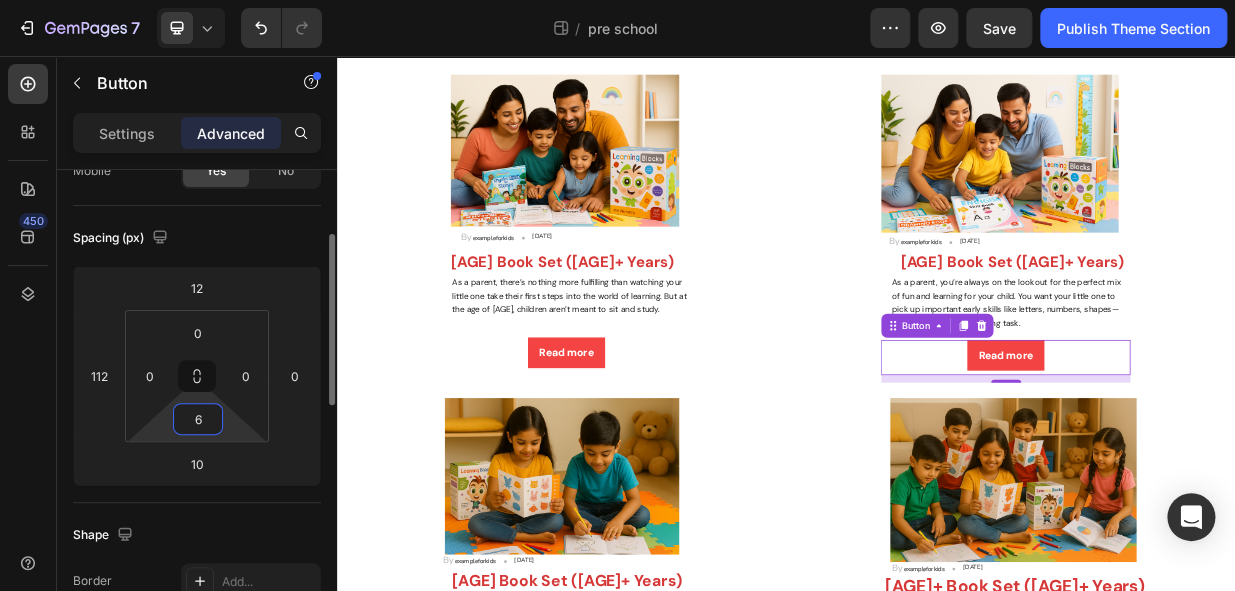 click on "6" at bounding box center [198, 419] 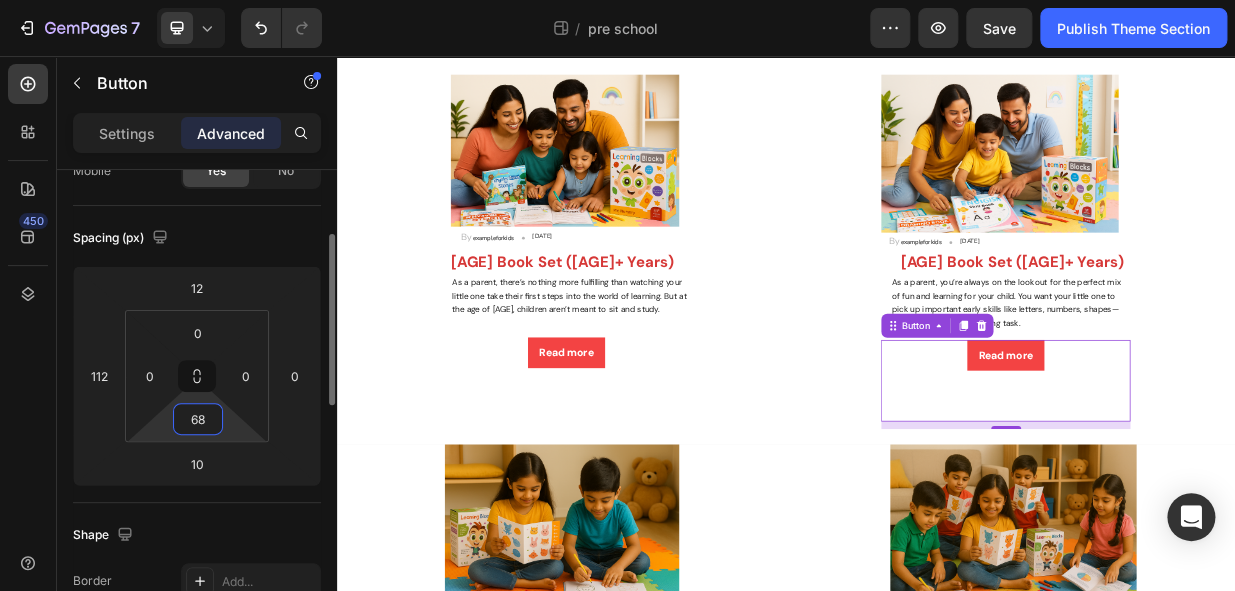 click on "68" at bounding box center [198, 419] 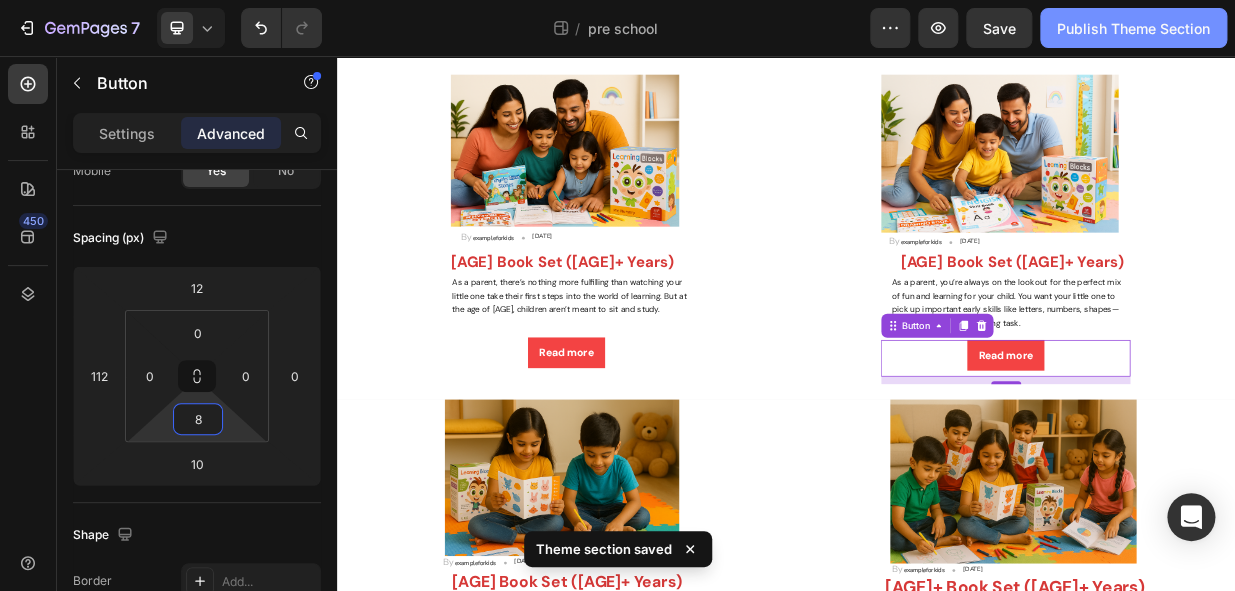 type on "8" 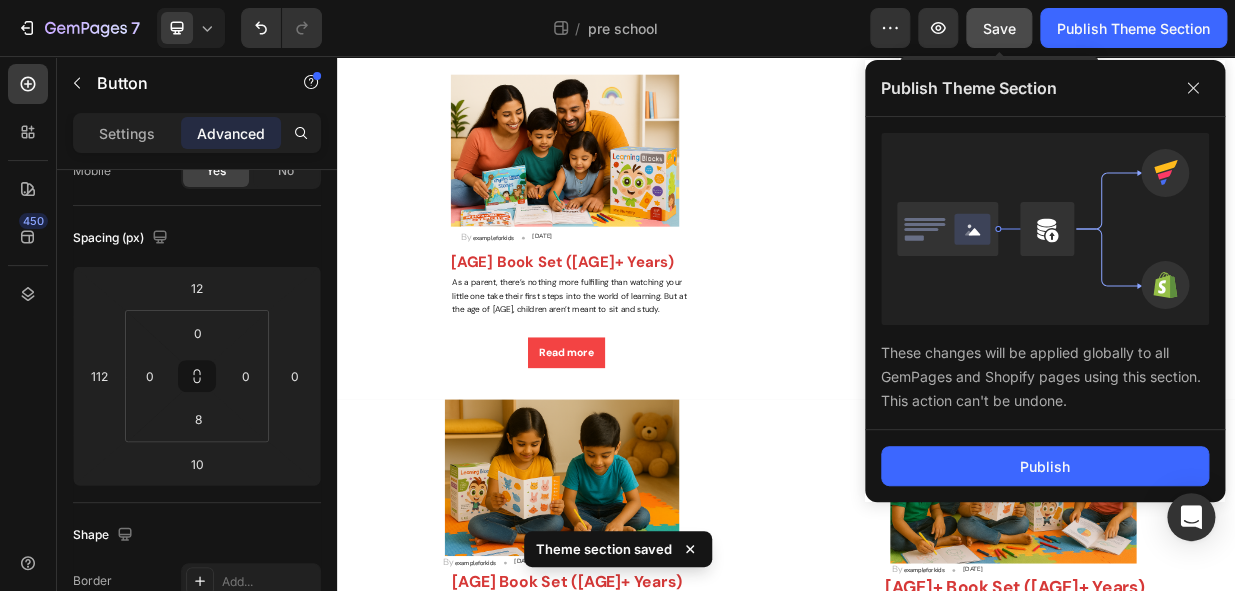 click on "Save" at bounding box center [999, 28] 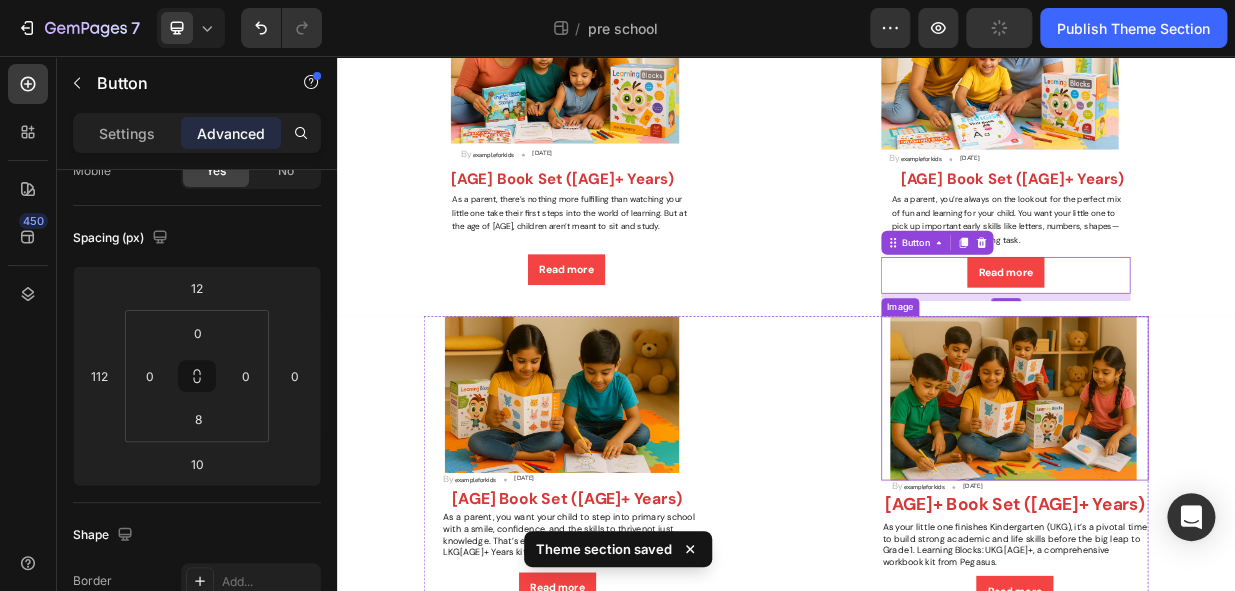 scroll, scrollTop: 432, scrollLeft: 0, axis: vertical 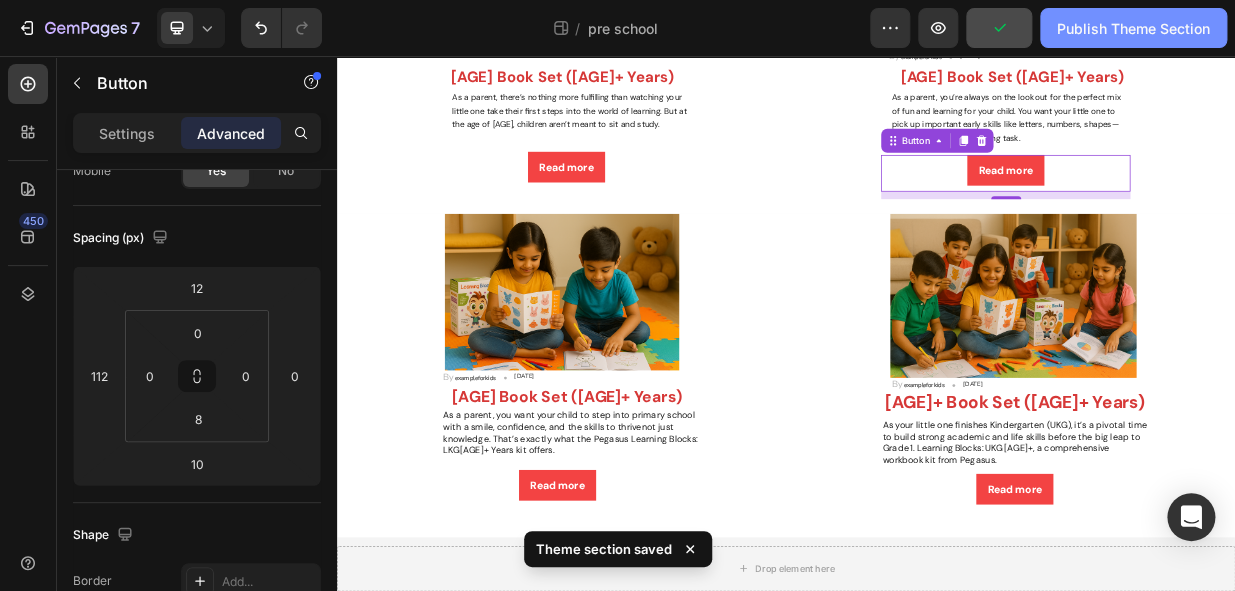 click on "Publish Theme Section" at bounding box center [1133, 28] 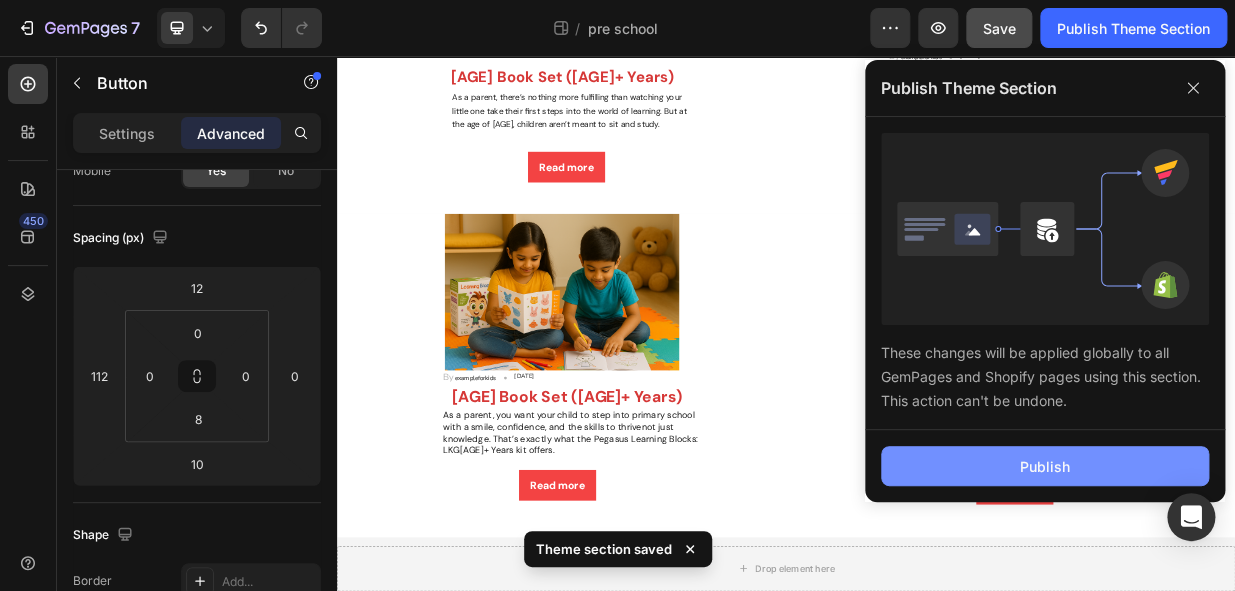 click on "Publish" at bounding box center (1045, 466) 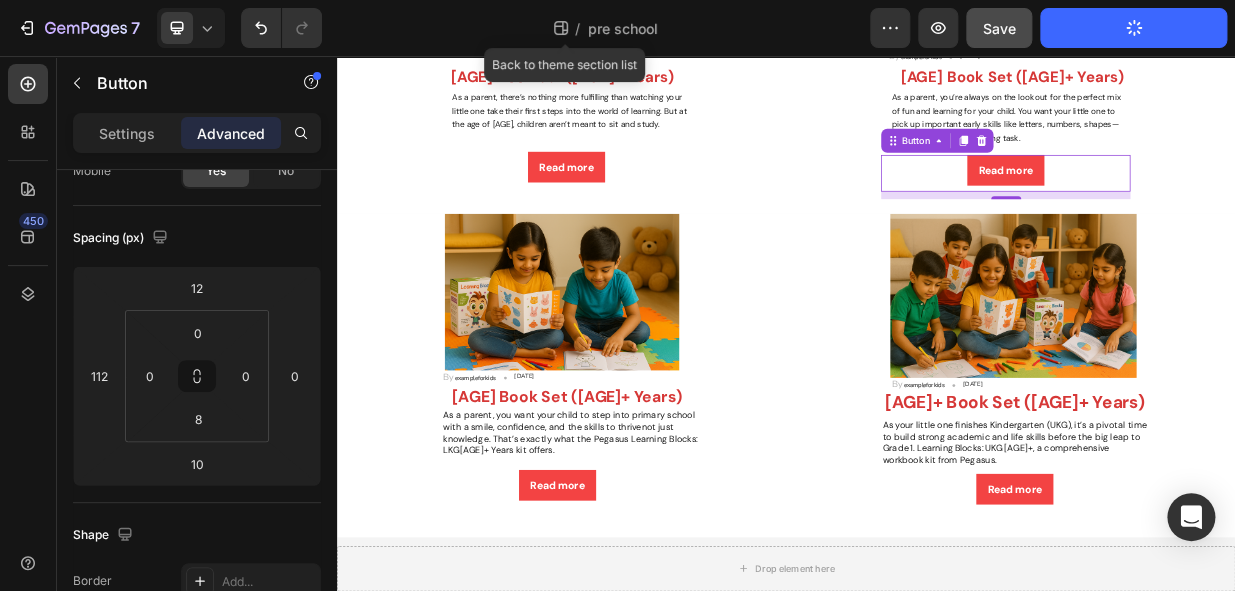 click 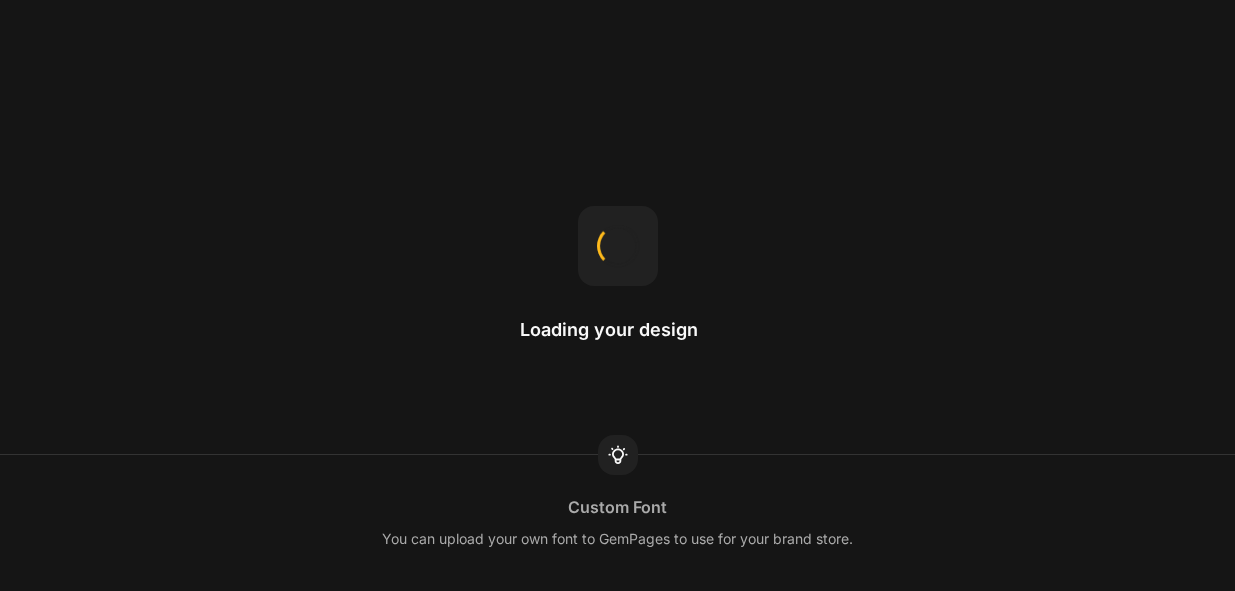 scroll, scrollTop: 0, scrollLeft: 0, axis: both 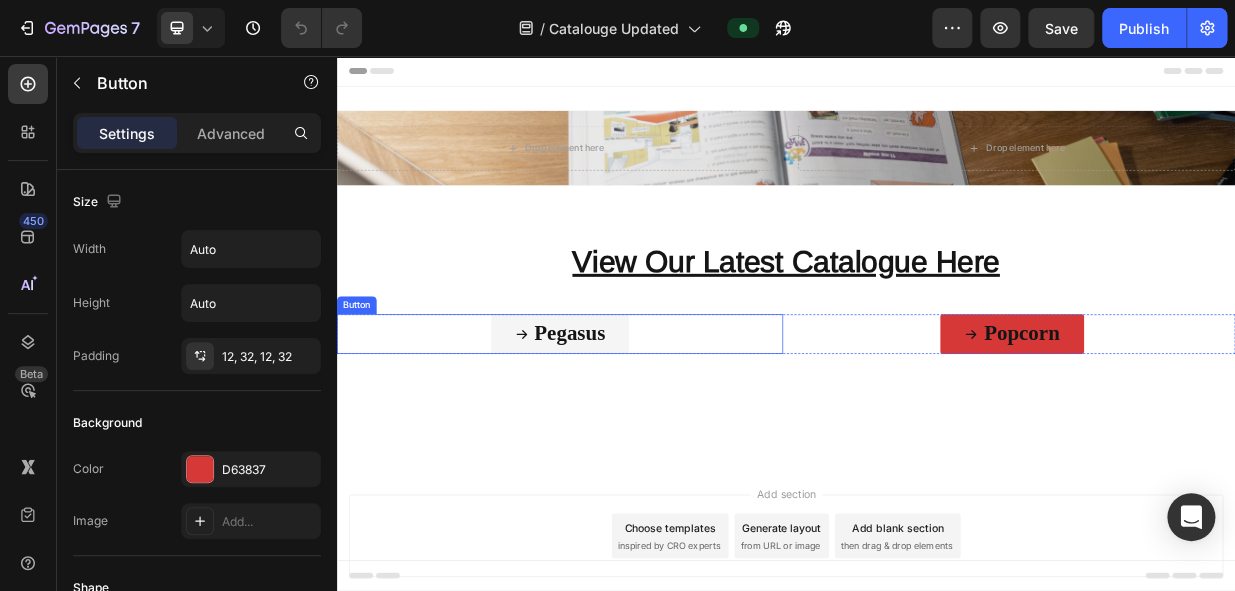 click on "Pegasus" at bounding box center (635, 427) 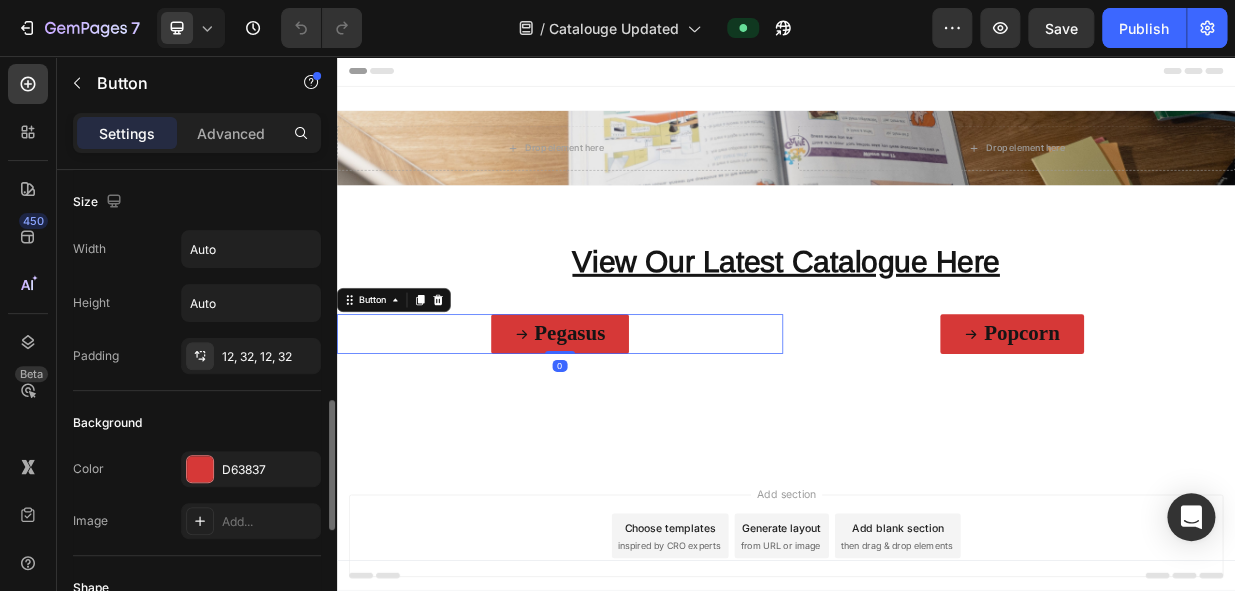 scroll, scrollTop: 272, scrollLeft: 0, axis: vertical 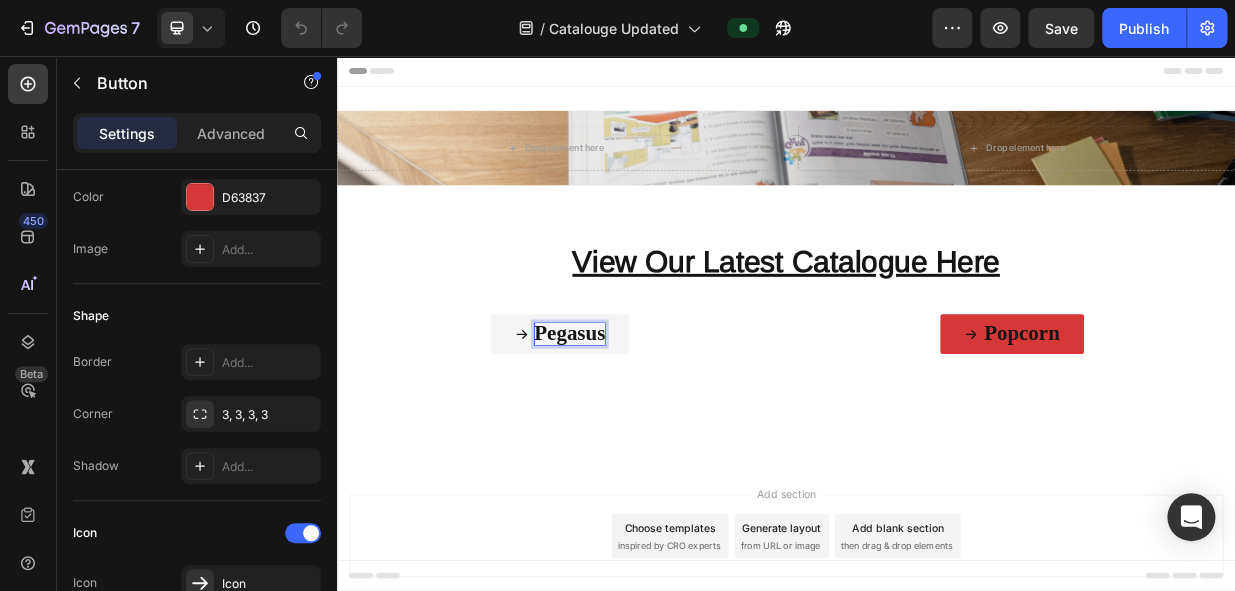 click on "Pegasus" at bounding box center (648, 425) 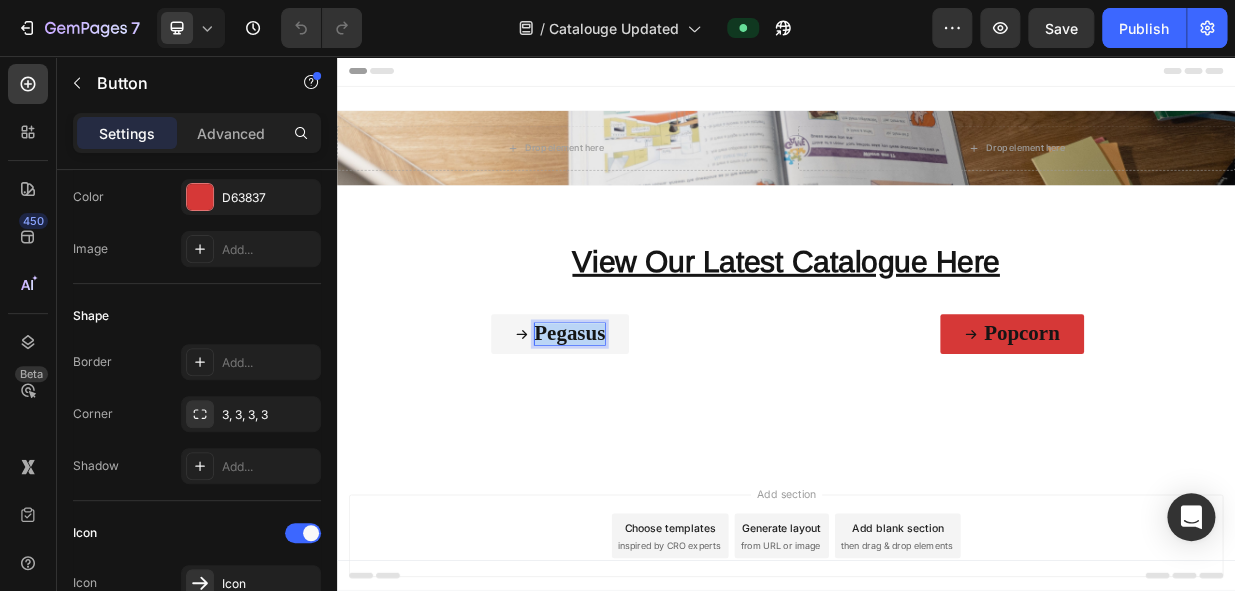 drag, startPoint x: 596, startPoint y: 424, endPoint x: 693, endPoint y: 424, distance: 97 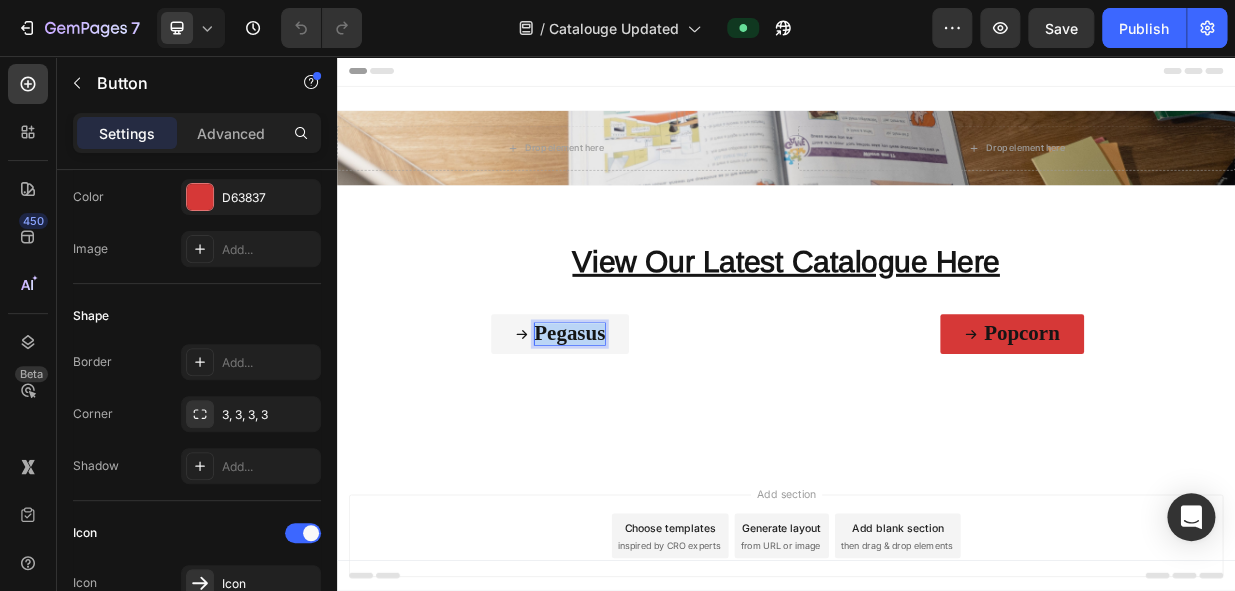 click on "Pegasus" at bounding box center (635, 427) 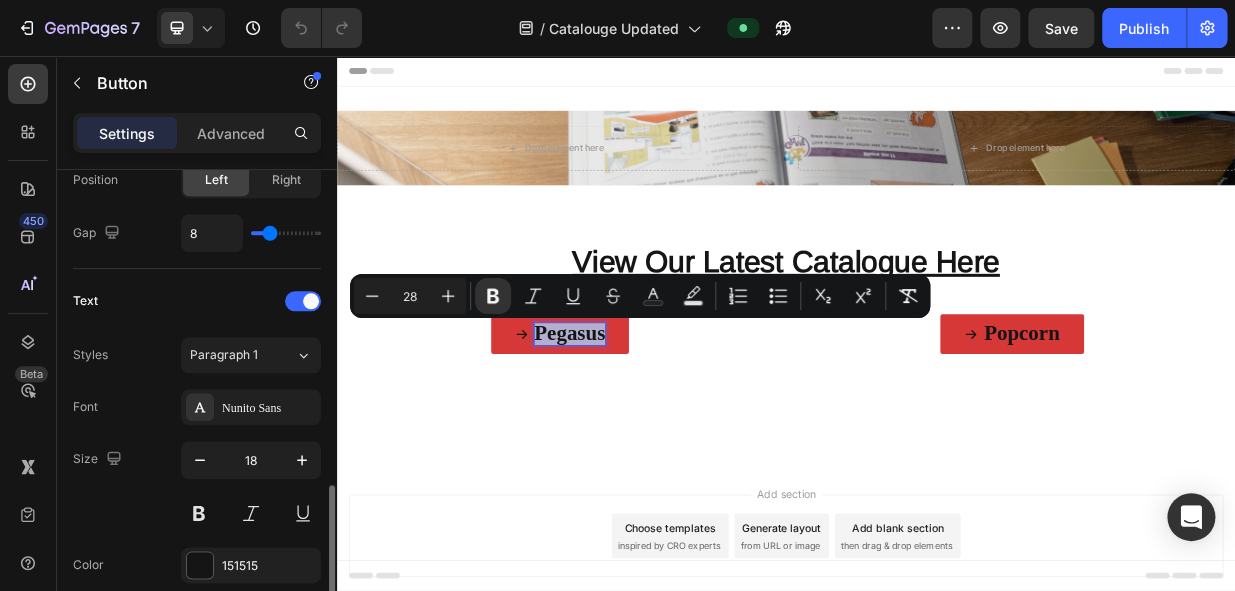 scroll, scrollTop: 818, scrollLeft: 0, axis: vertical 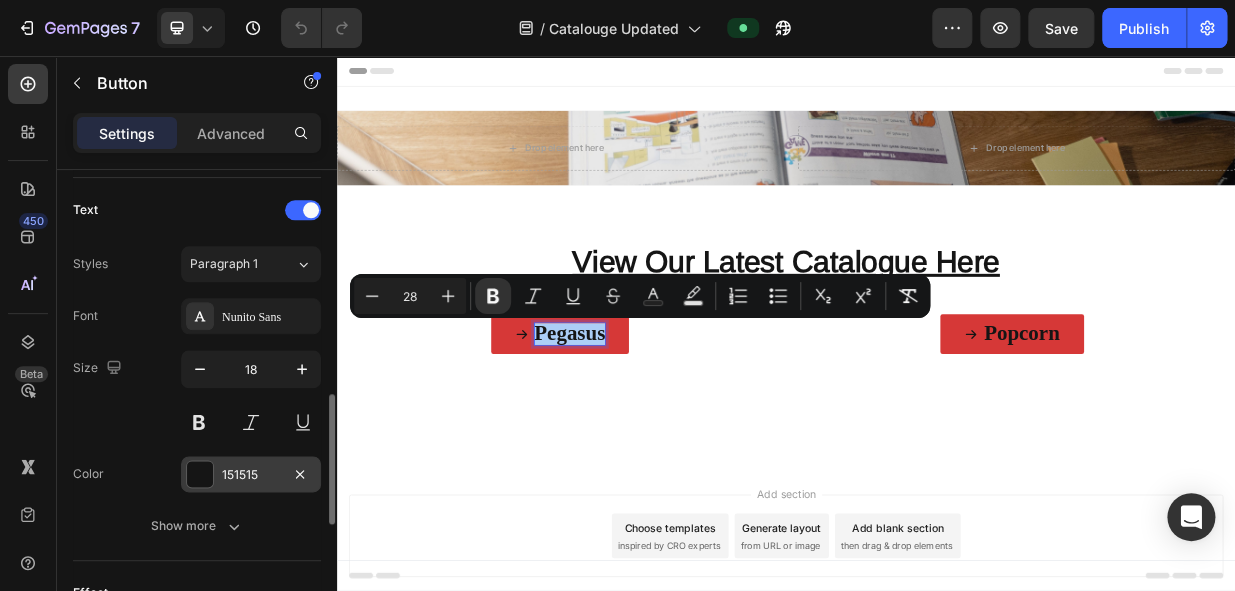 drag, startPoint x: 202, startPoint y: 477, endPoint x: 215, endPoint y: 468, distance: 15.811388 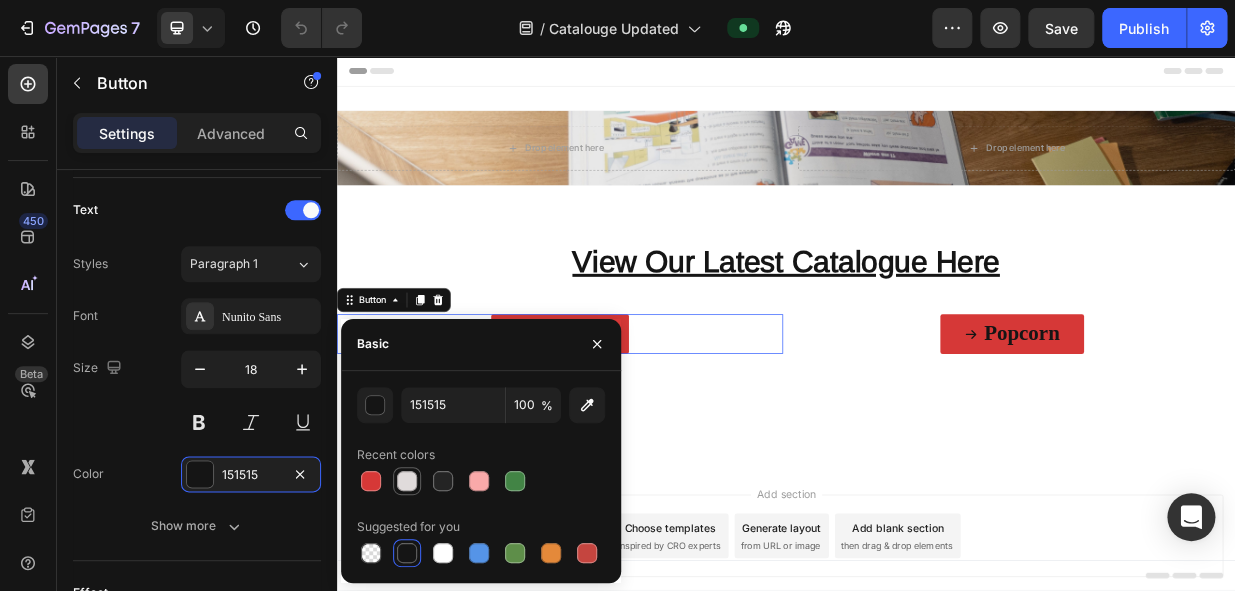 click at bounding box center (407, 481) 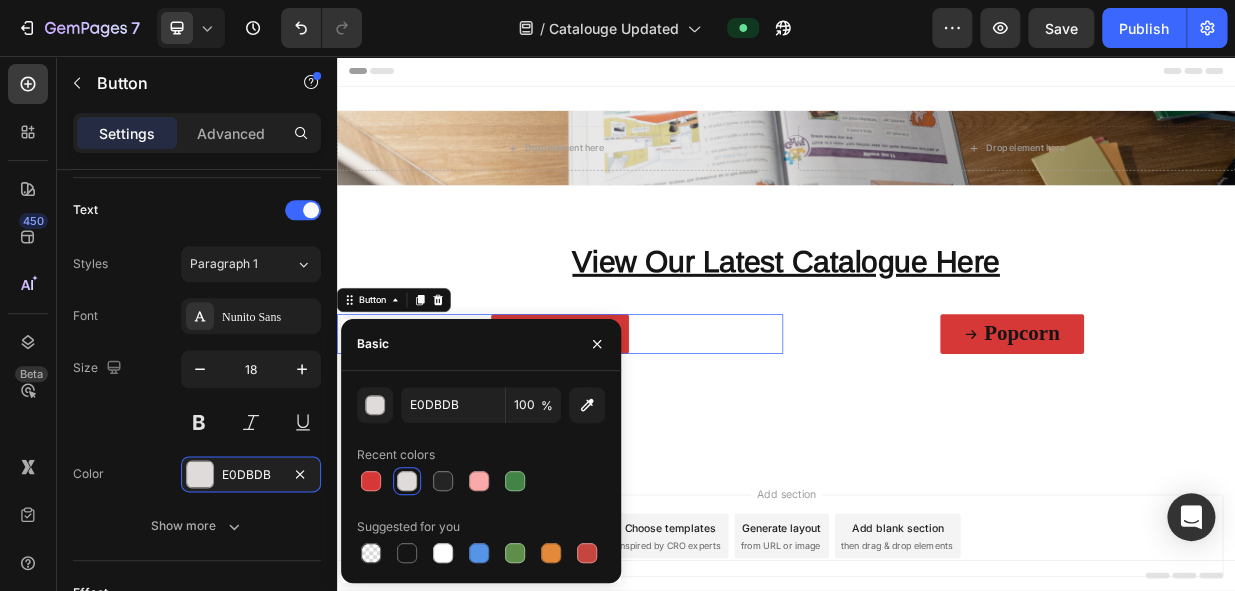 click on "Pegasus Button   0" at bounding box center (635, 427) 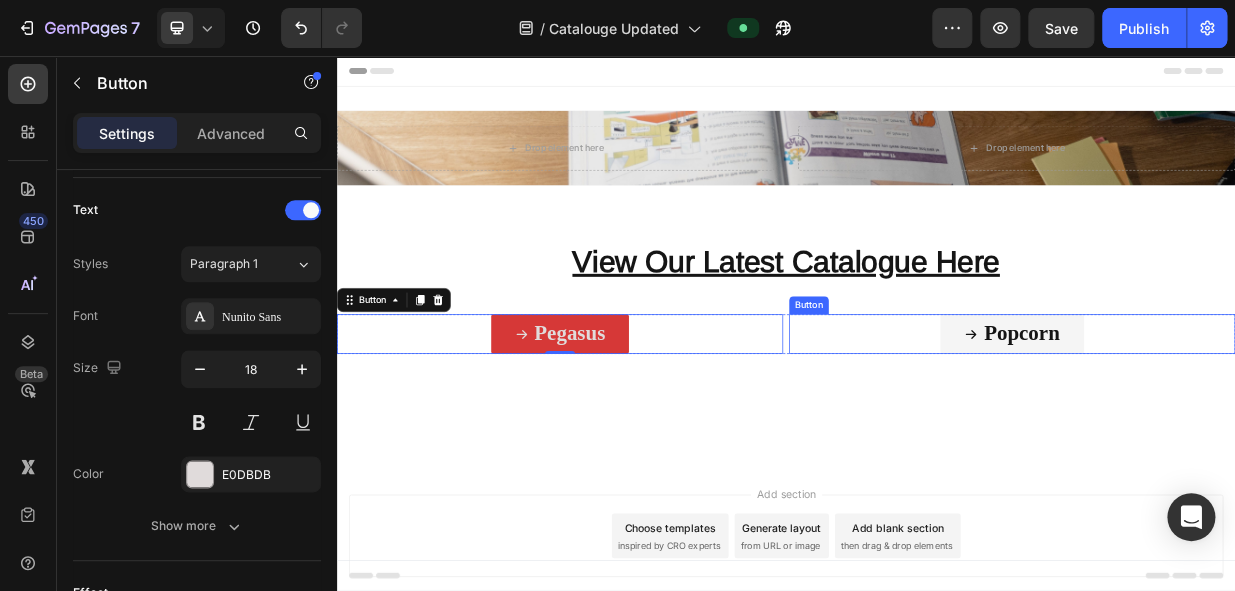 click on "Popcorn" at bounding box center [1238, 427] 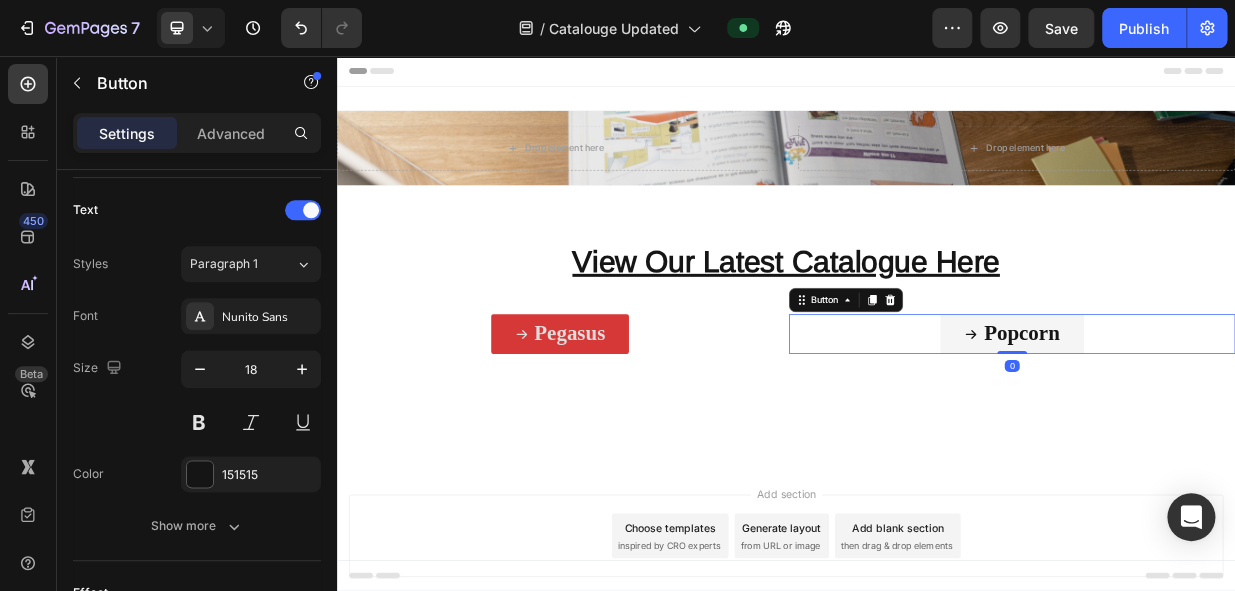 click on "Popcorn" at bounding box center (1238, 427) 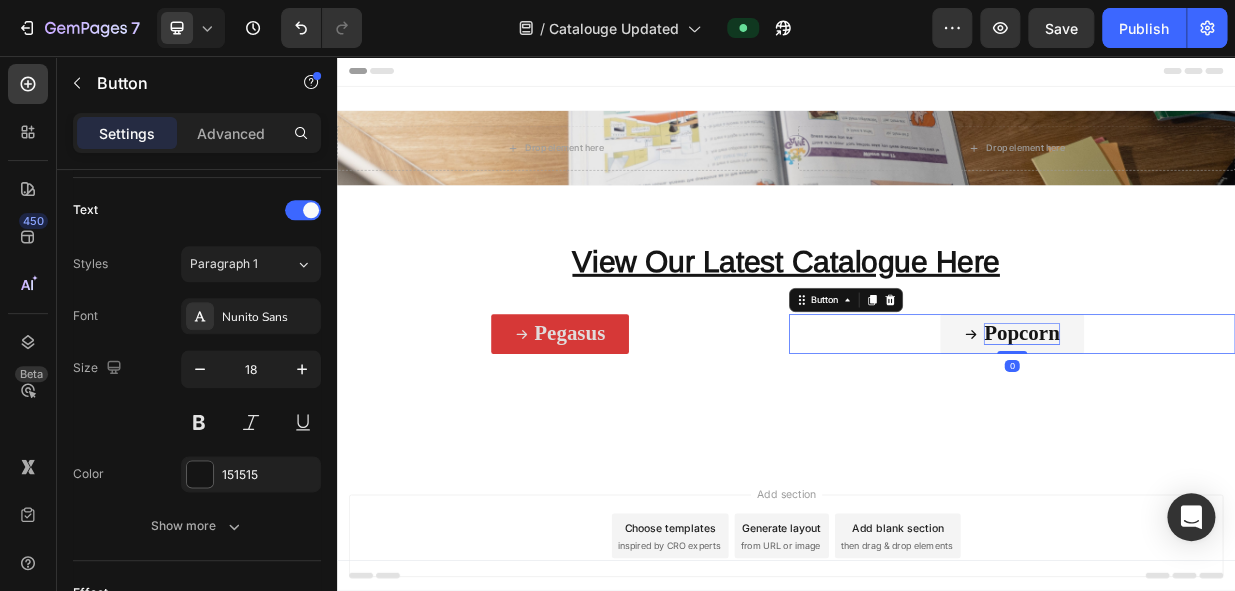 click on "Popcorn" at bounding box center (1251, 425) 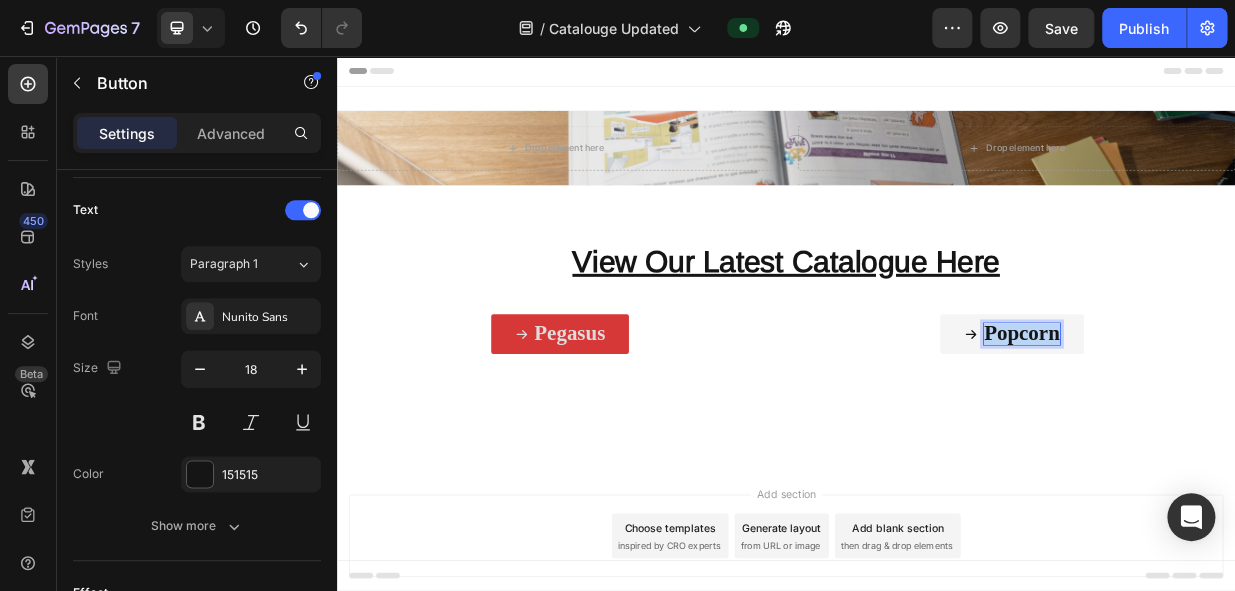 drag, startPoint x: 1196, startPoint y: 424, endPoint x: 1226, endPoint y: 427, distance: 30.149628 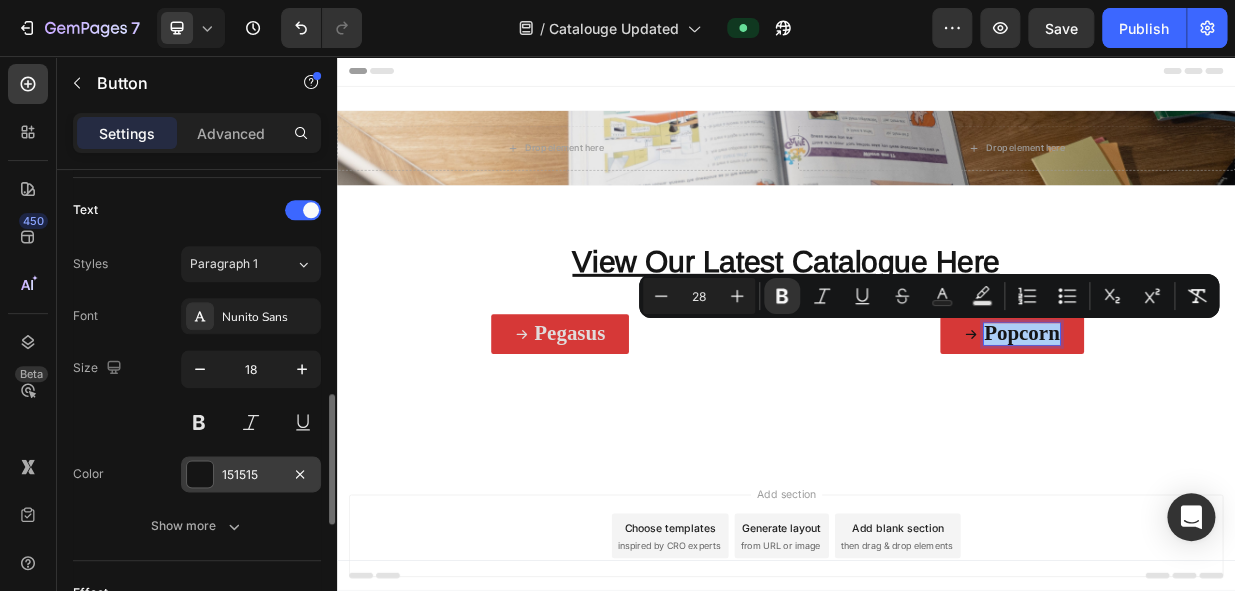 click at bounding box center (200, 474) 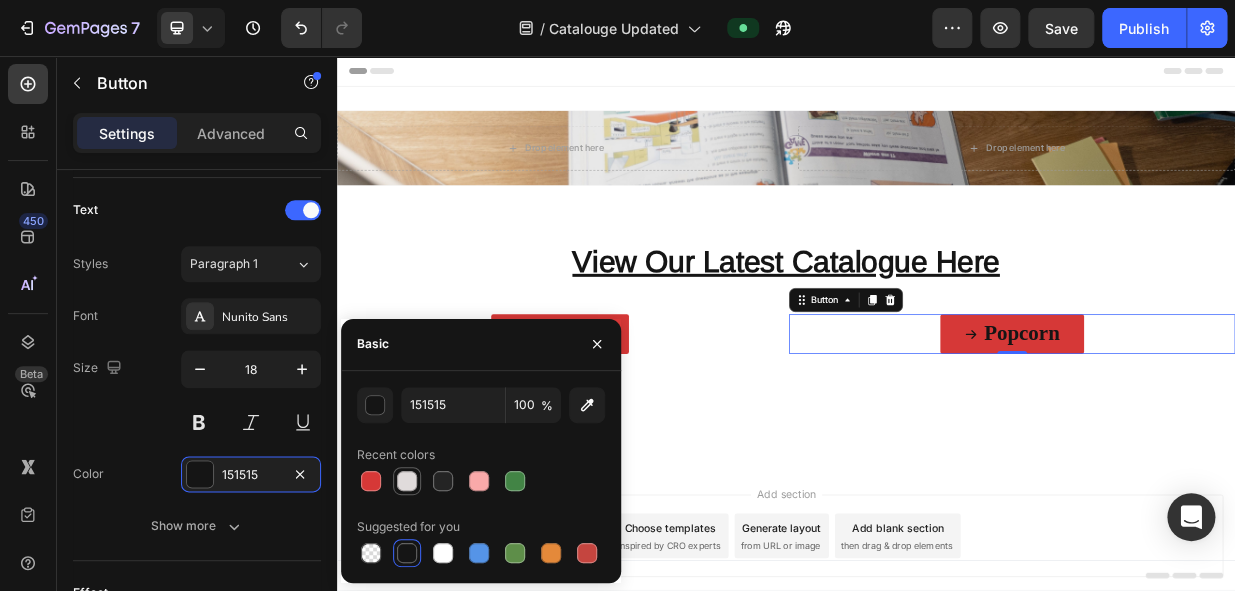click at bounding box center [407, 481] 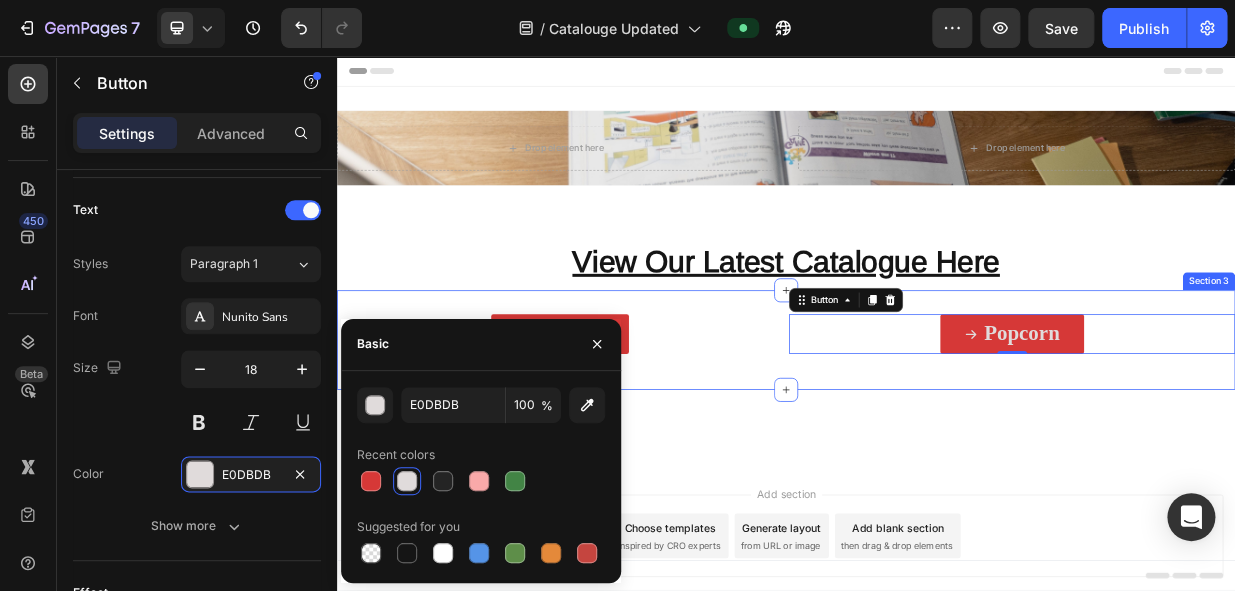 click on "Pegasus Button
Popcorn Button   0 Row Section 3" at bounding box center (937, 435) 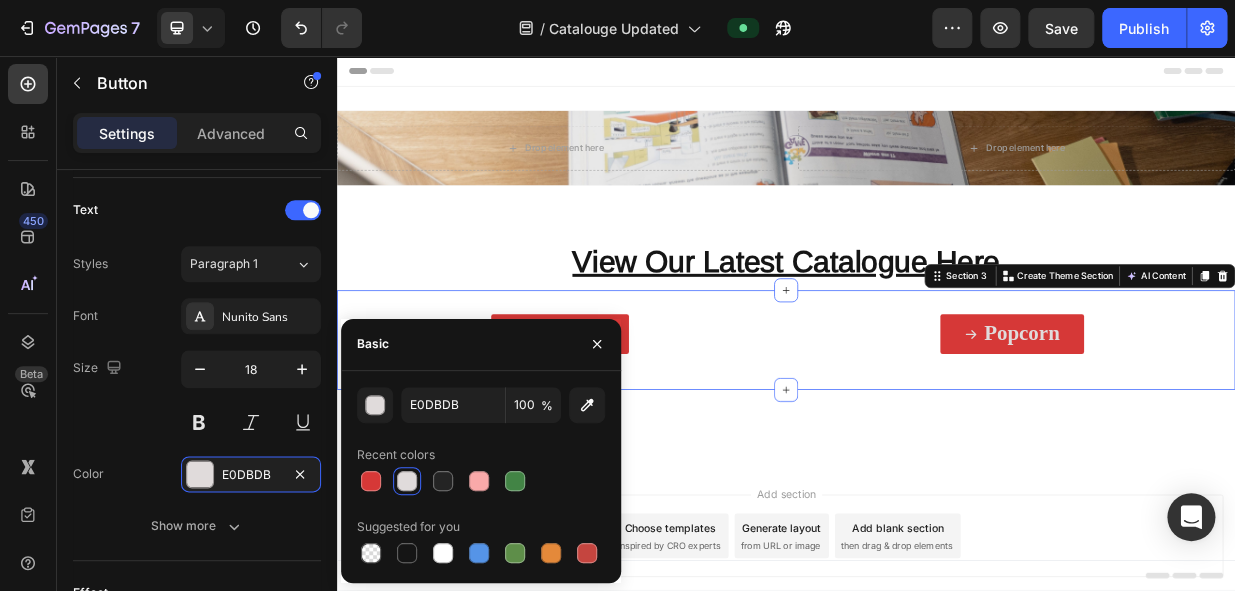 scroll, scrollTop: 0, scrollLeft: 0, axis: both 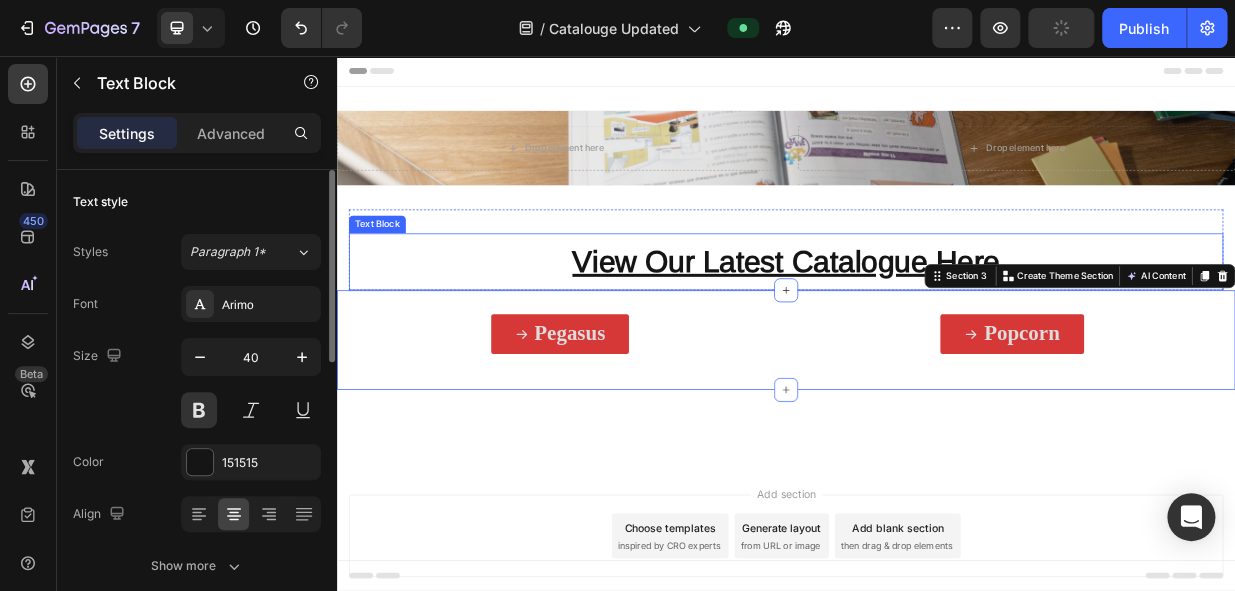 click on "View Our Latest Catalogue Here" at bounding box center (937, 331) 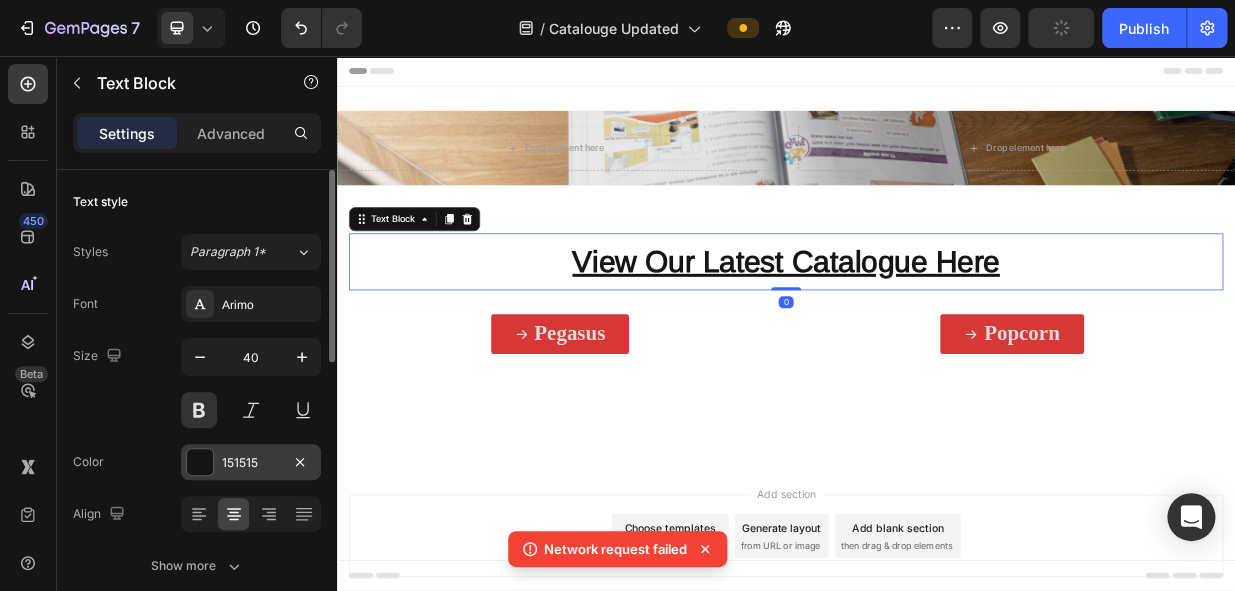 click at bounding box center (200, 462) 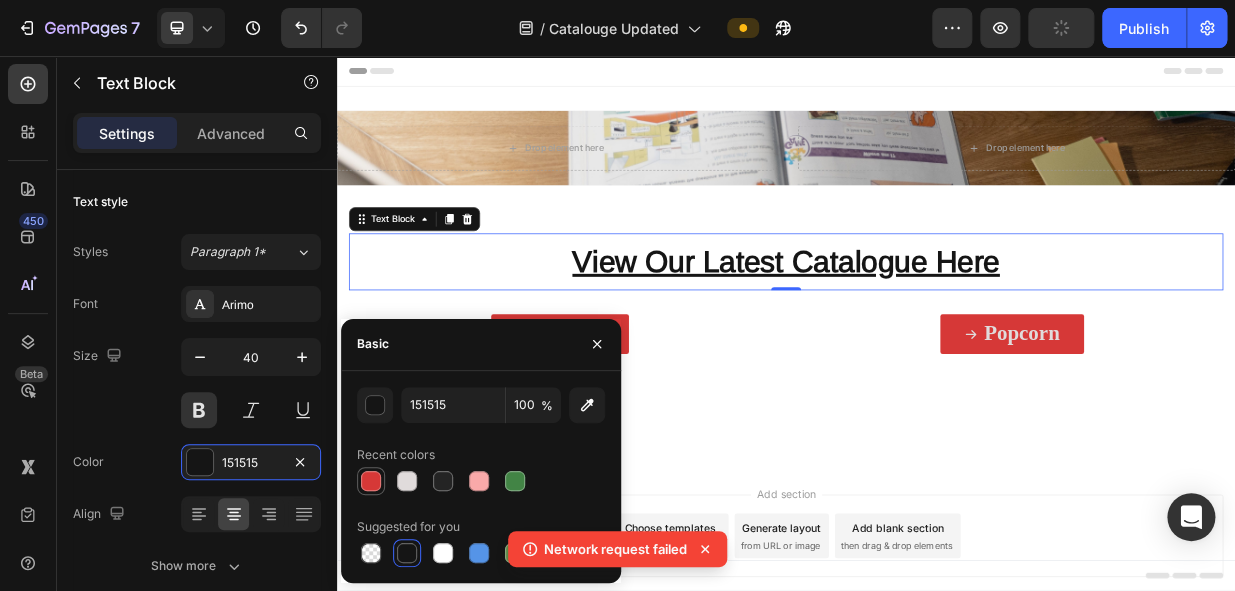 click at bounding box center (371, 481) 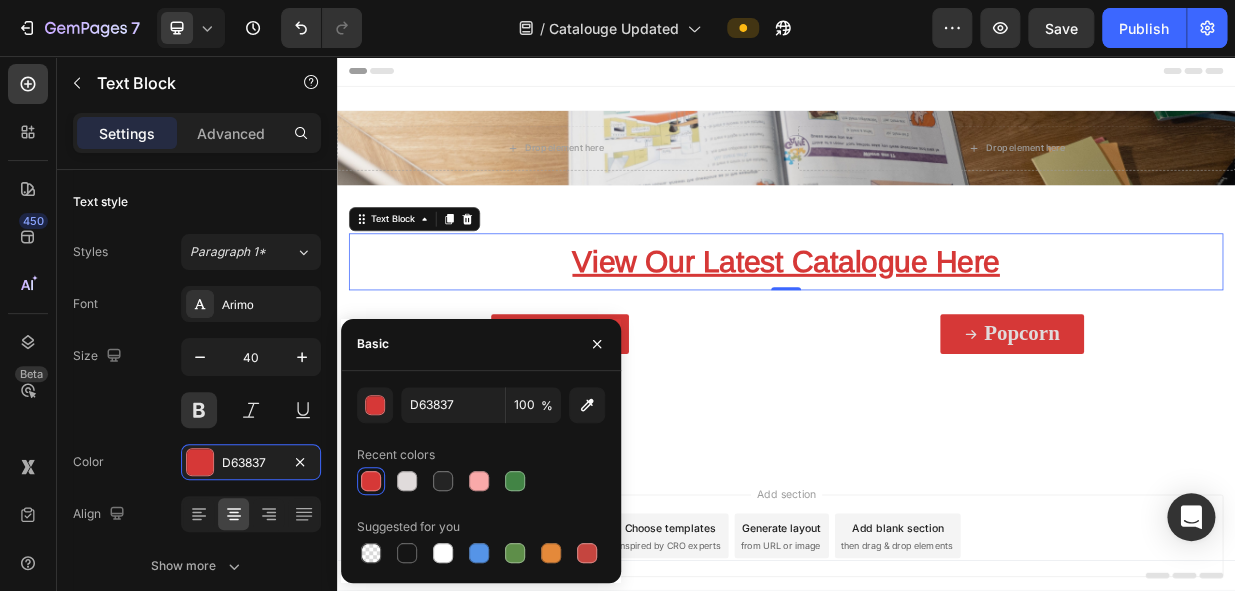 click on "View Our Latest Catalogue Here" at bounding box center [937, 331] 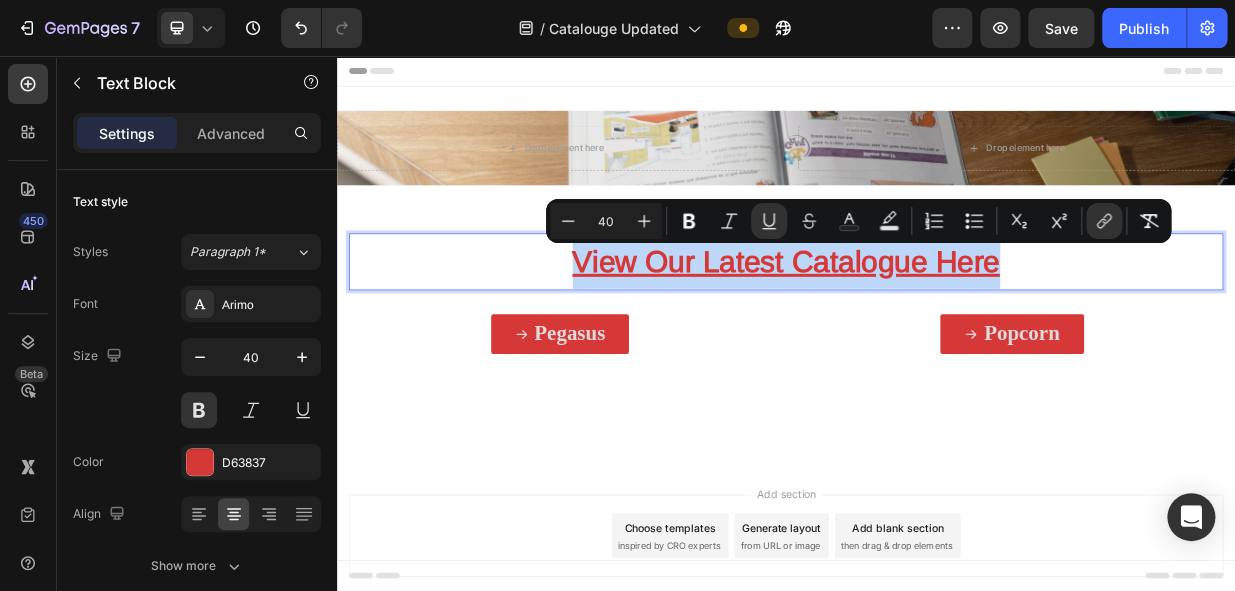 drag, startPoint x: 1220, startPoint y: 329, endPoint x: 513, endPoint y: 331, distance: 707.0028 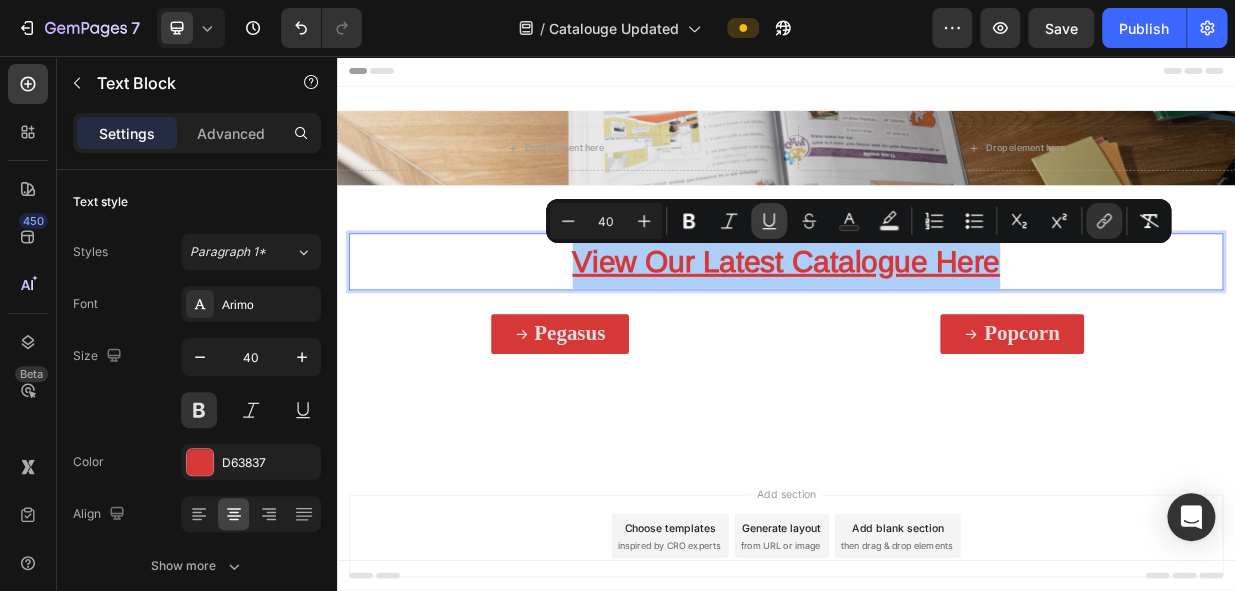 click 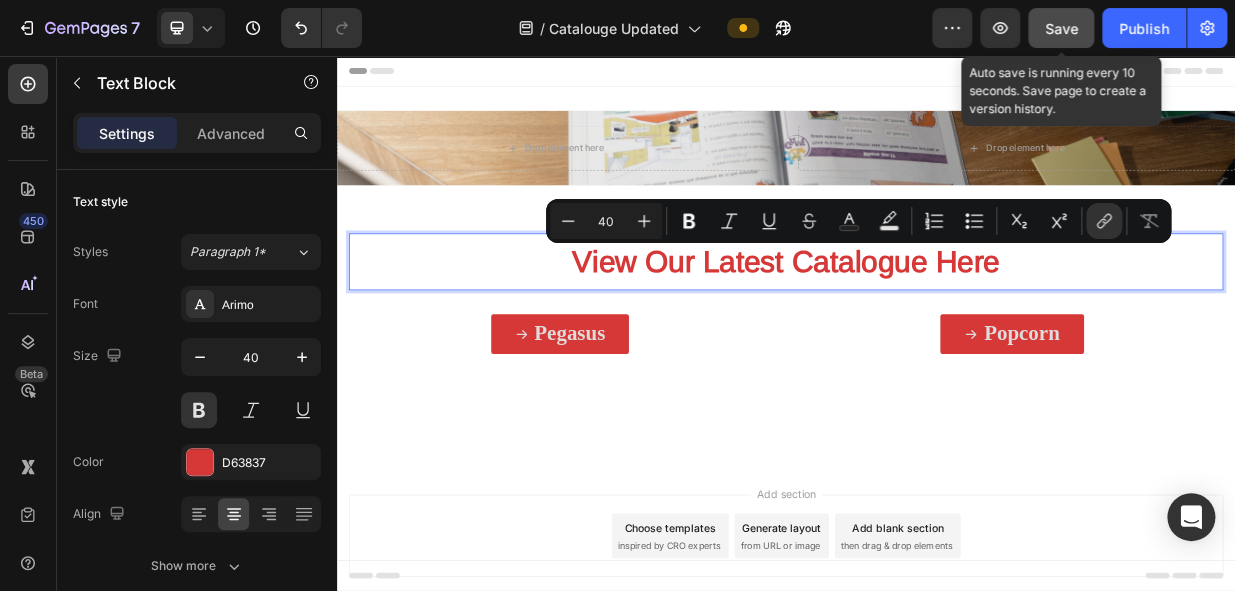 click on "Save" at bounding box center (1061, 28) 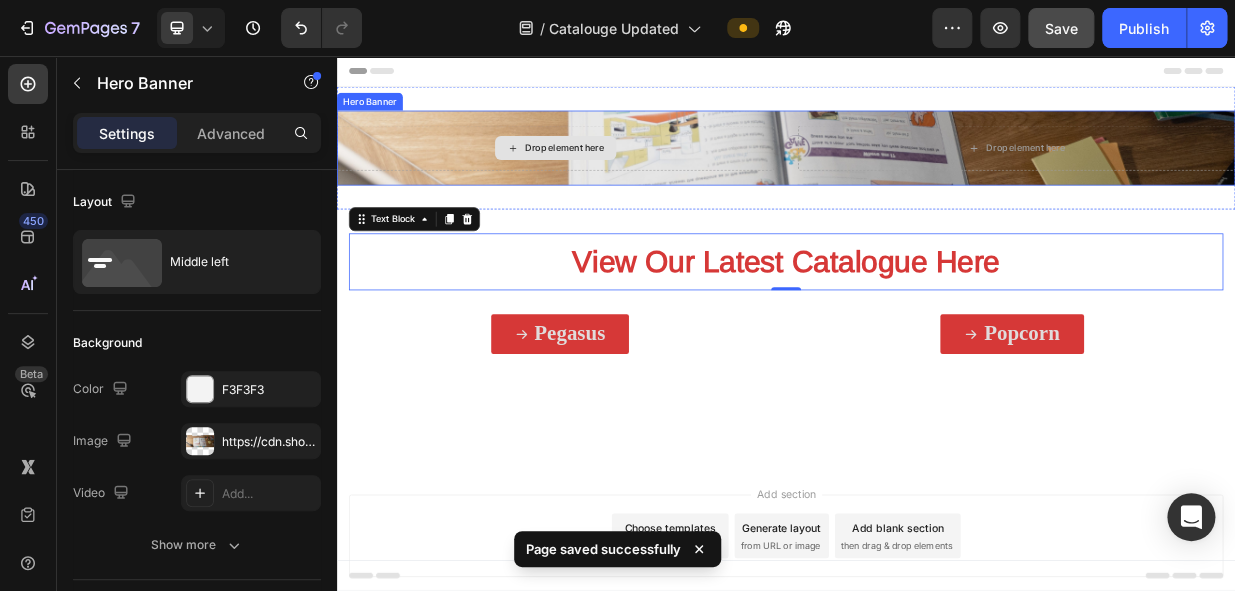 click on "Drop element here" at bounding box center [629, 179] 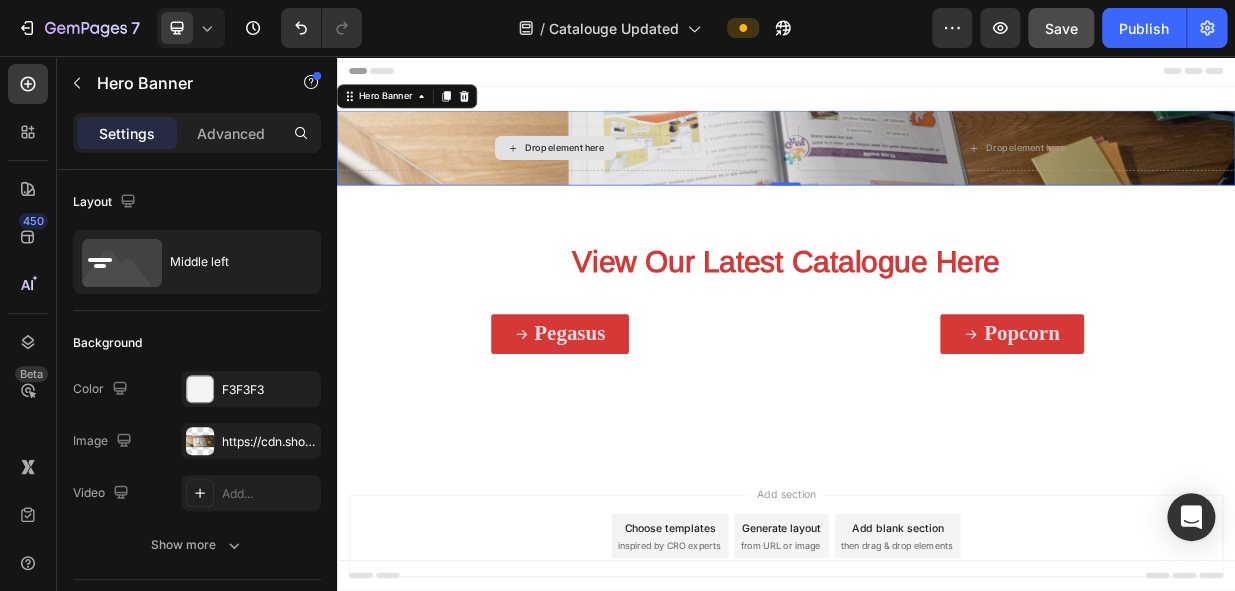 click on "Drop element here" at bounding box center [629, 179] 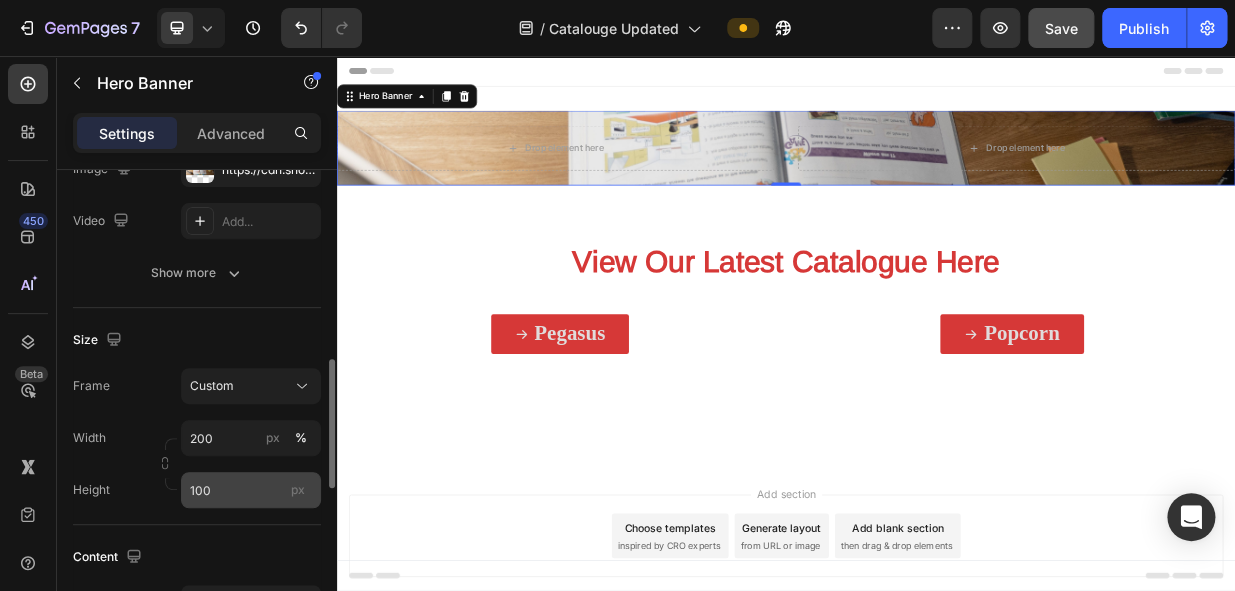 scroll, scrollTop: 363, scrollLeft: 0, axis: vertical 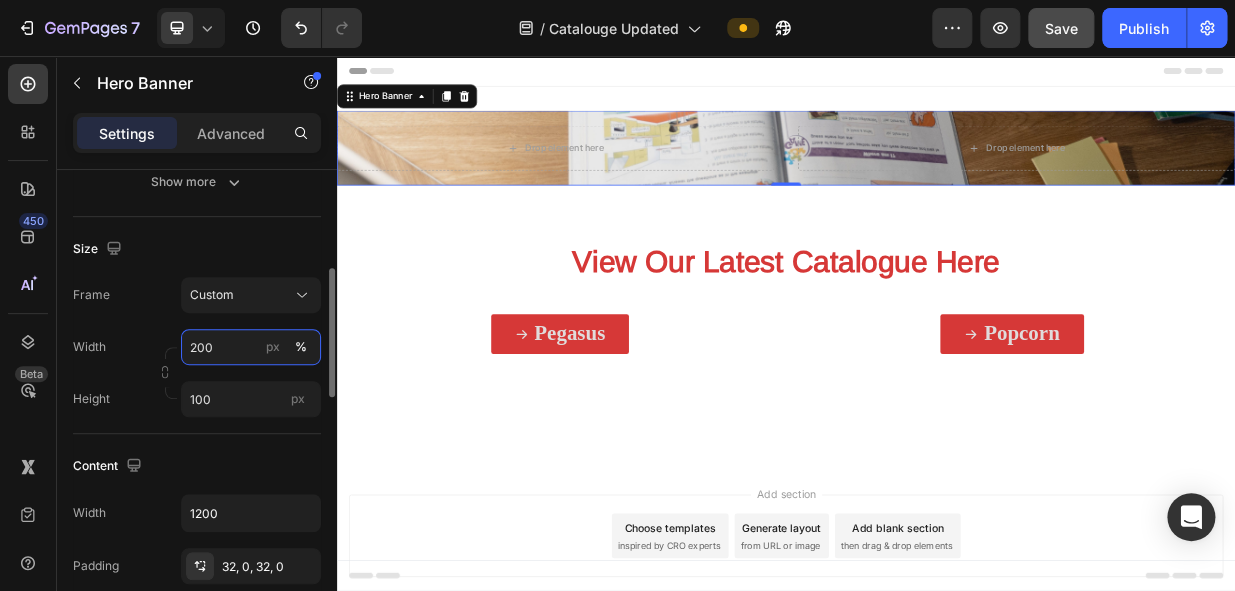 click on "200" at bounding box center [251, 347] 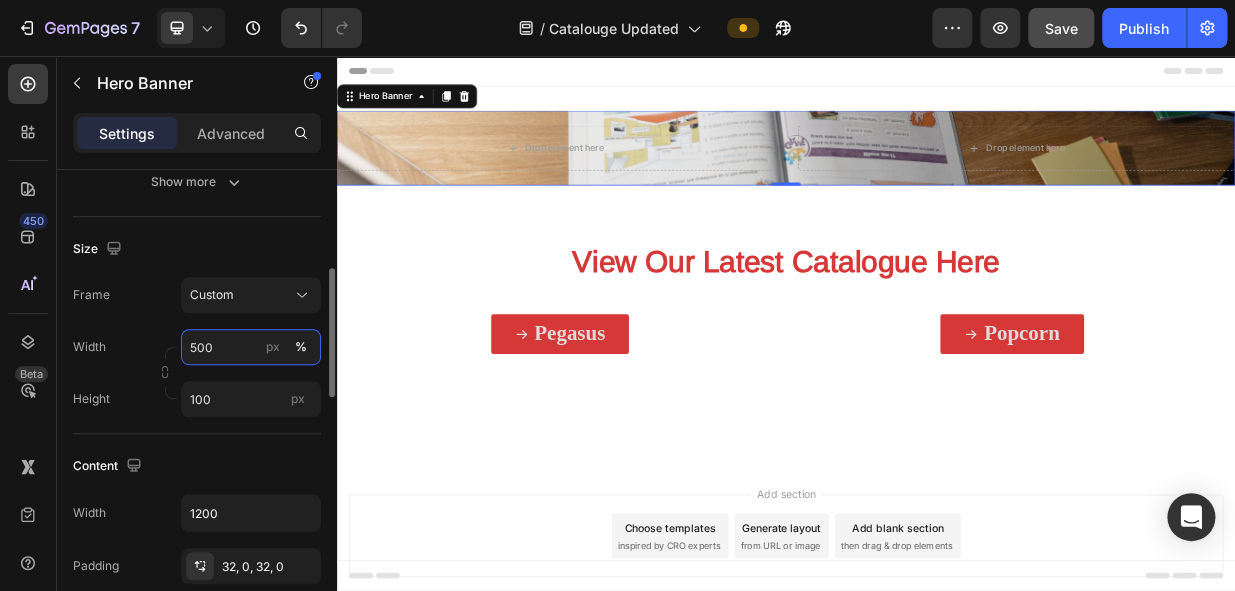 drag, startPoint x: 210, startPoint y: 345, endPoint x: 162, endPoint y: 345, distance: 48 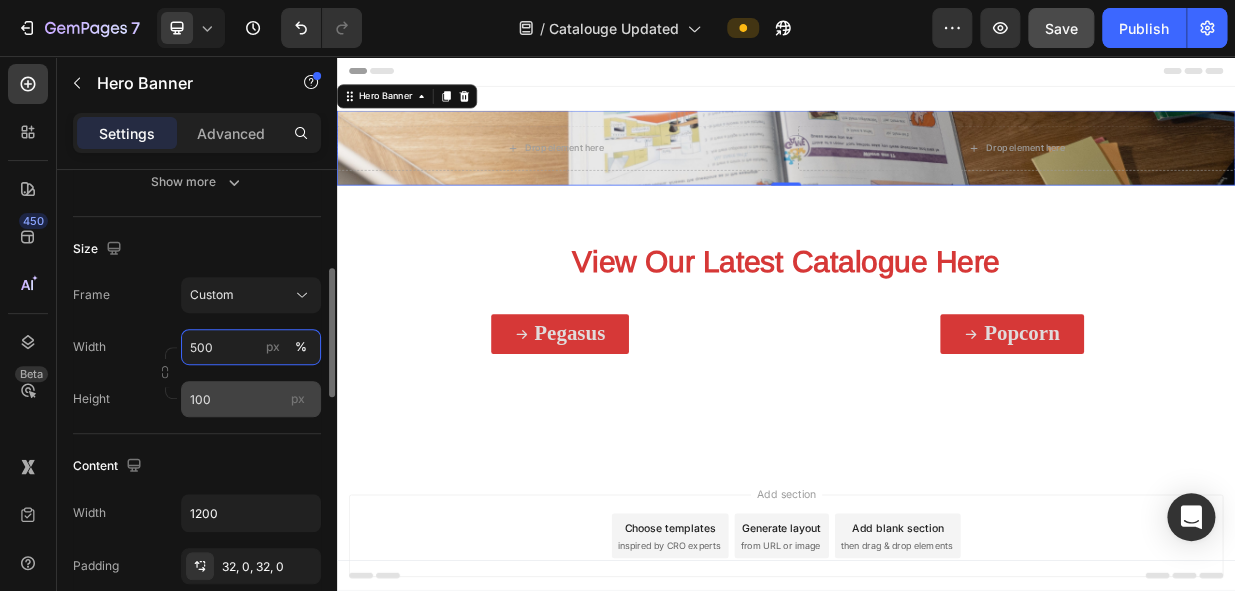 type on "500" 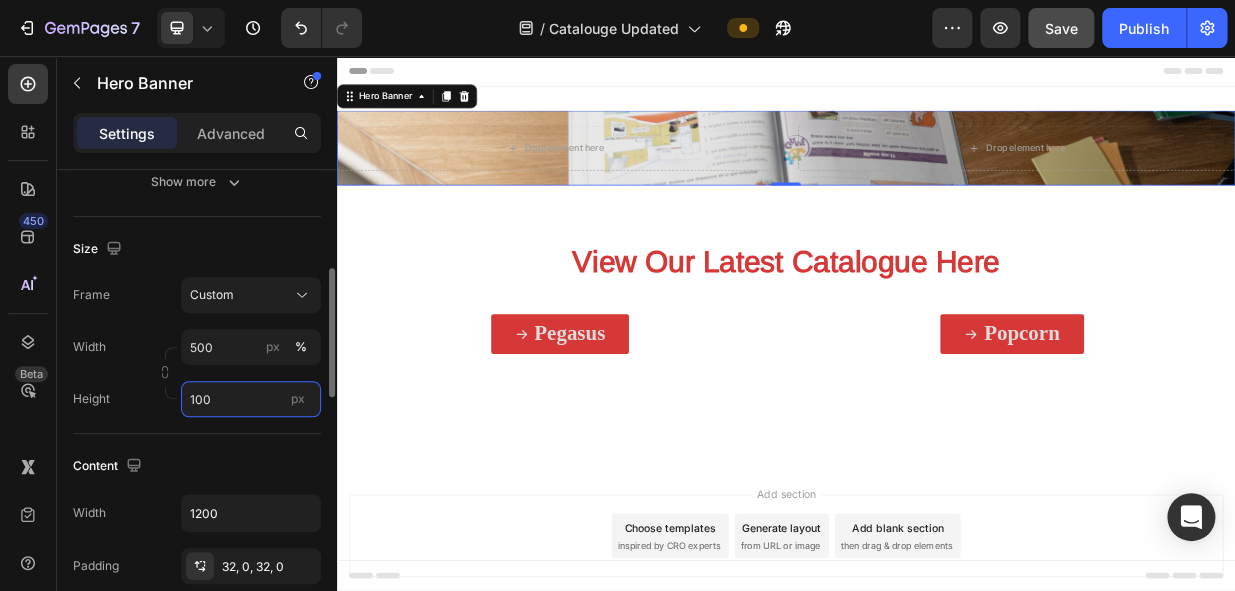 click on "100" at bounding box center [251, 399] 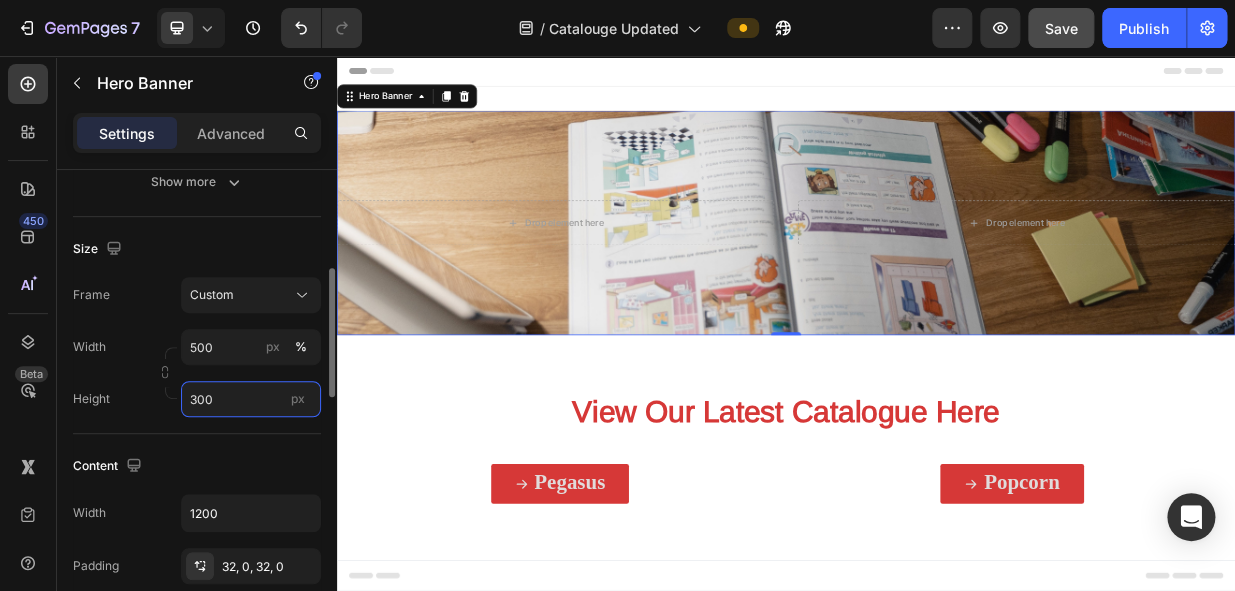 drag, startPoint x: 225, startPoint y: 395, endPoint x: 178, endPoint y: 395, distance: 47 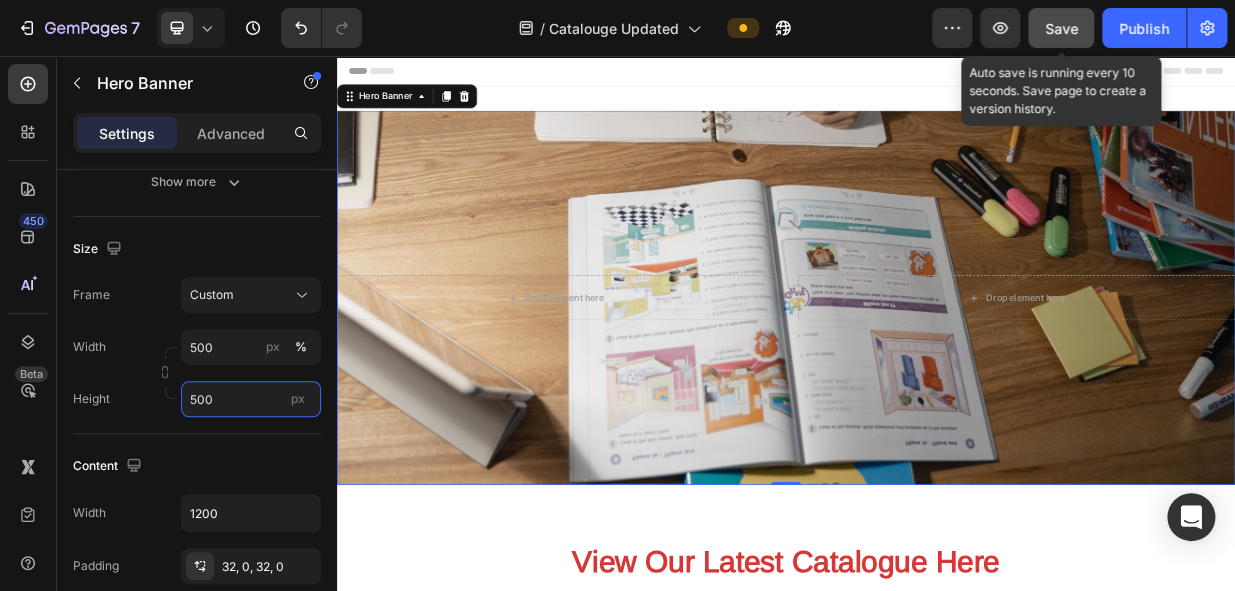 type on "500" 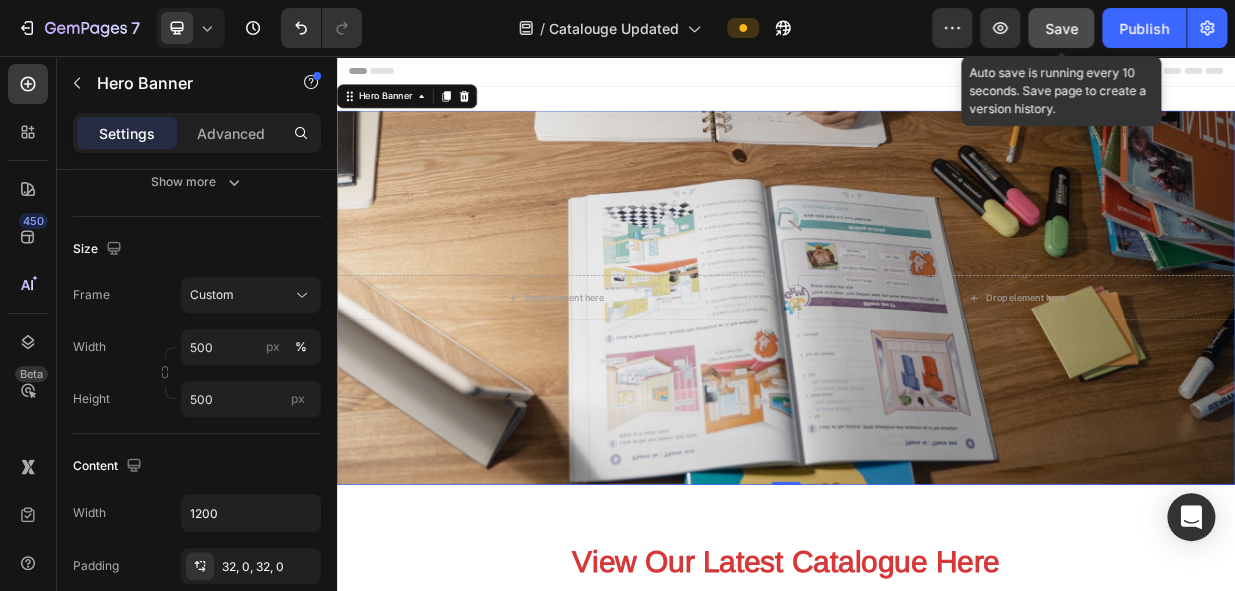click on "Save" at bounding box center [1061, 28] 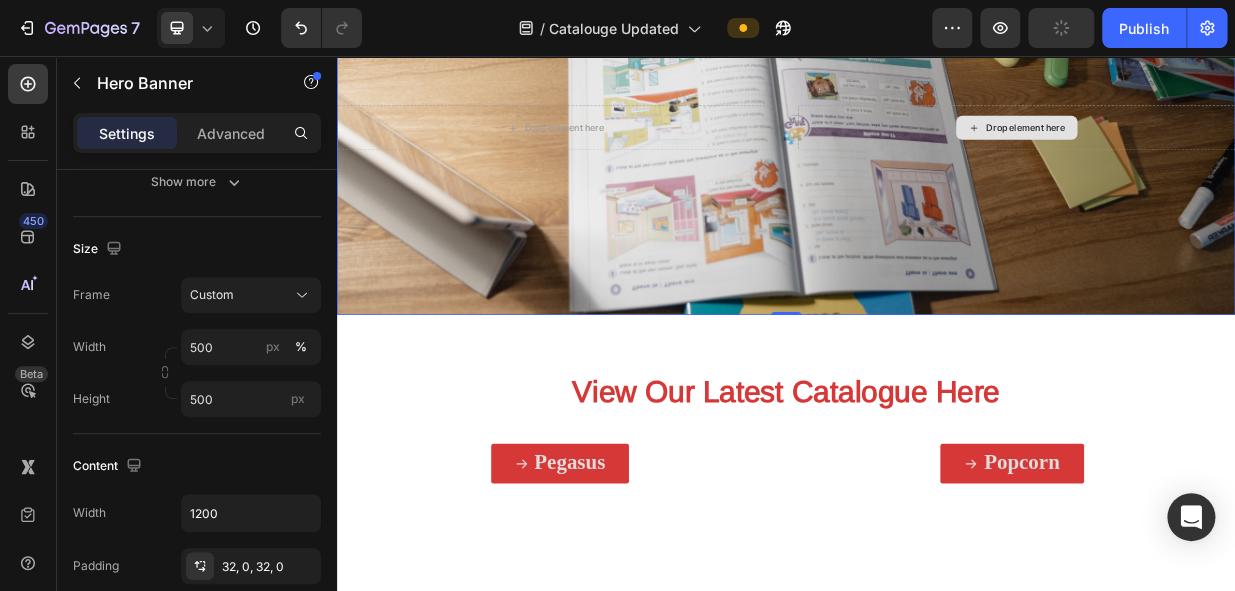 scroll, scrollTop: 363, scrollLeft: 0, axis: vertical 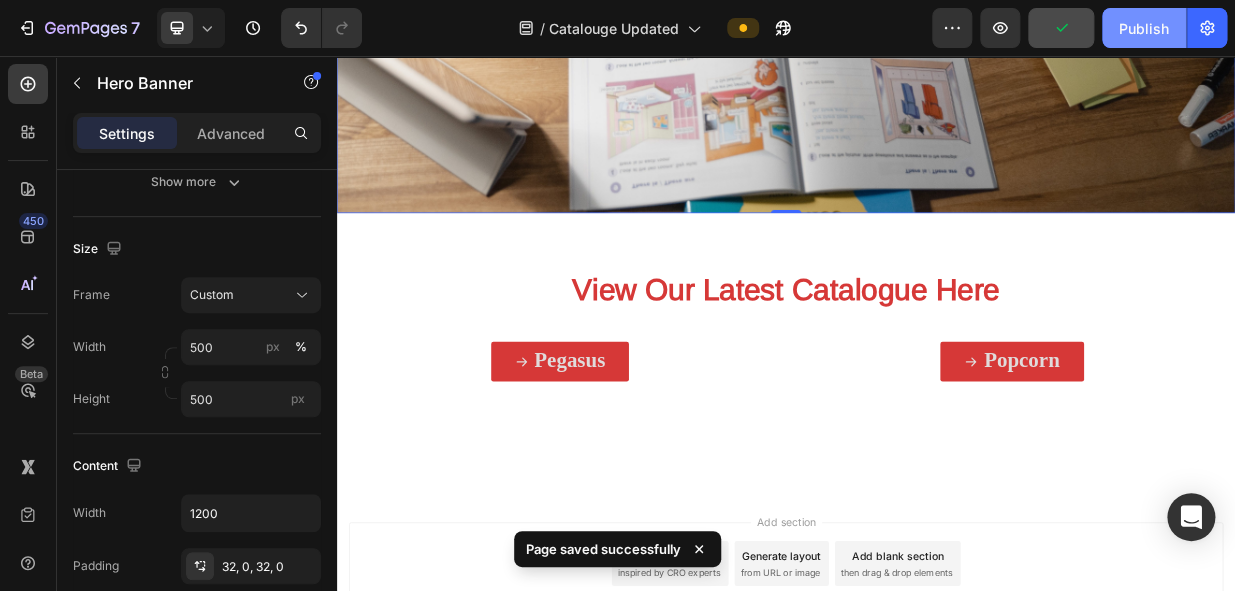 click on "Publish" at bounding box center [1144, 28] 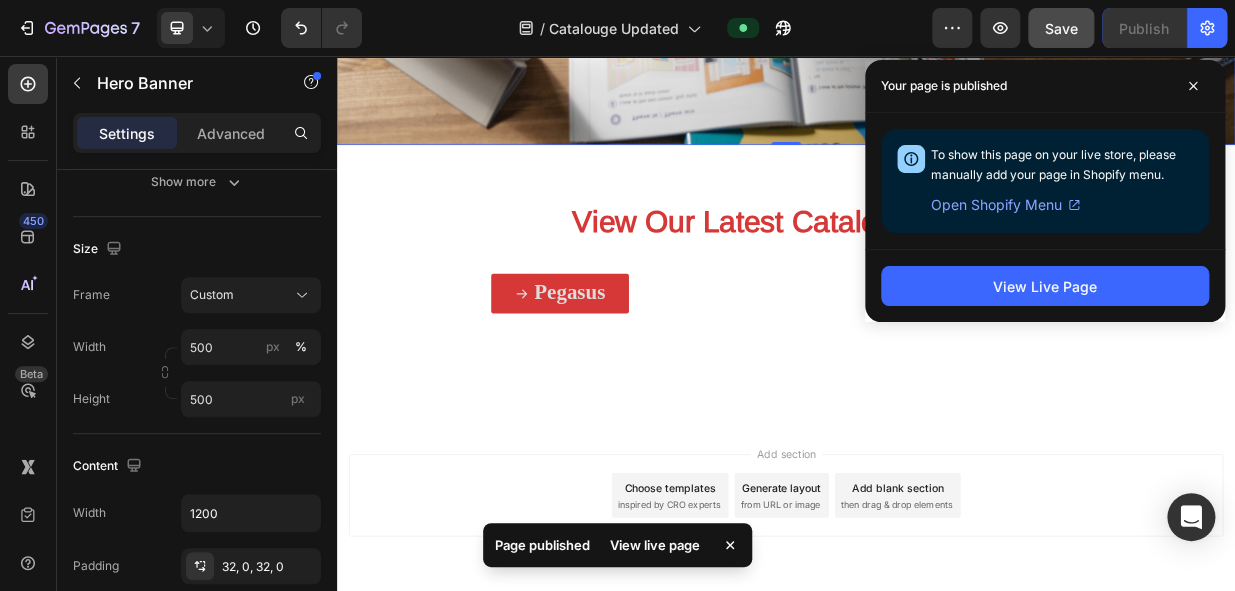 scroll, scrollTop: 90, scrollLeft: 0, axis: vertical 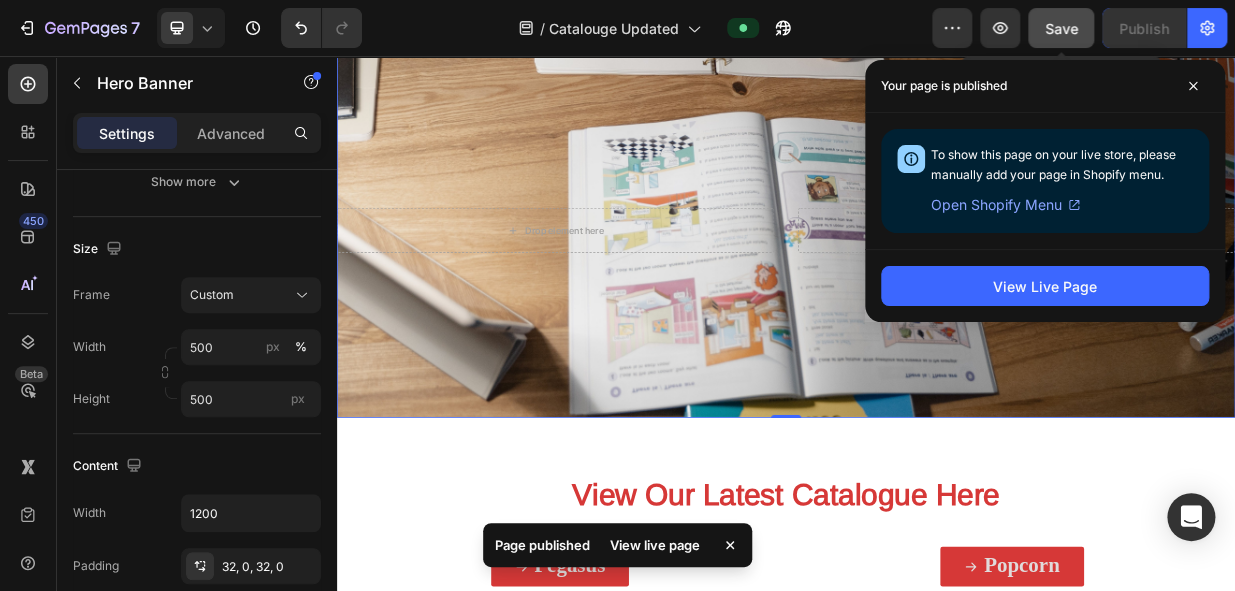 click on "Save" at bounding box center (1061, 28) 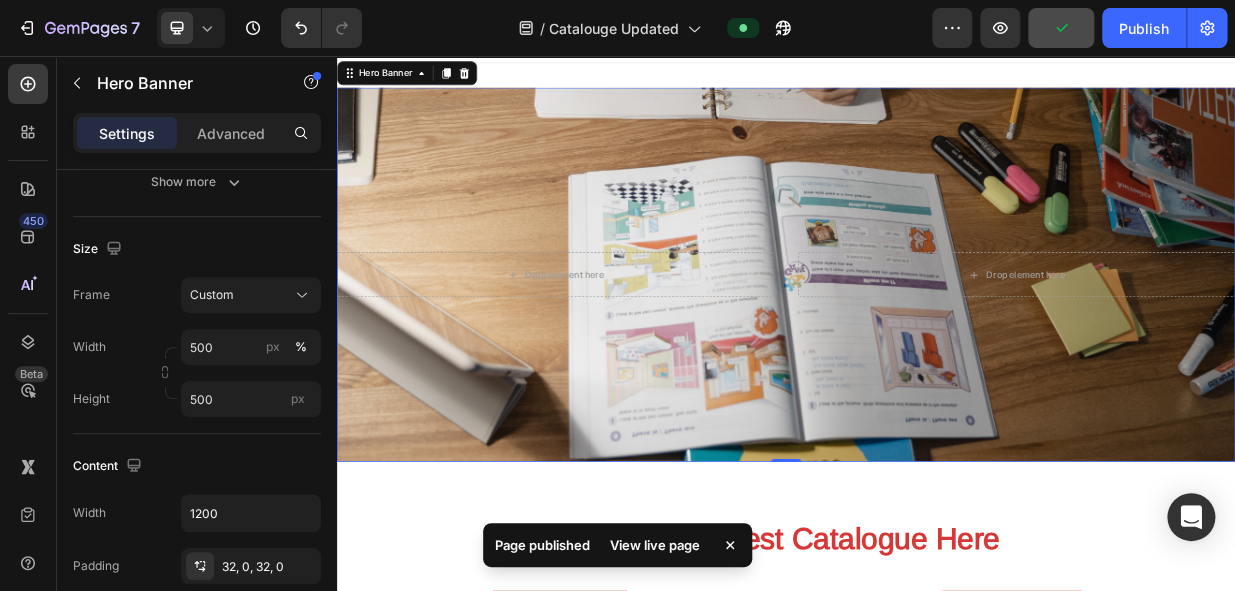 scroll, scrollTop: 0, scrollLeft: 0, axis: both 